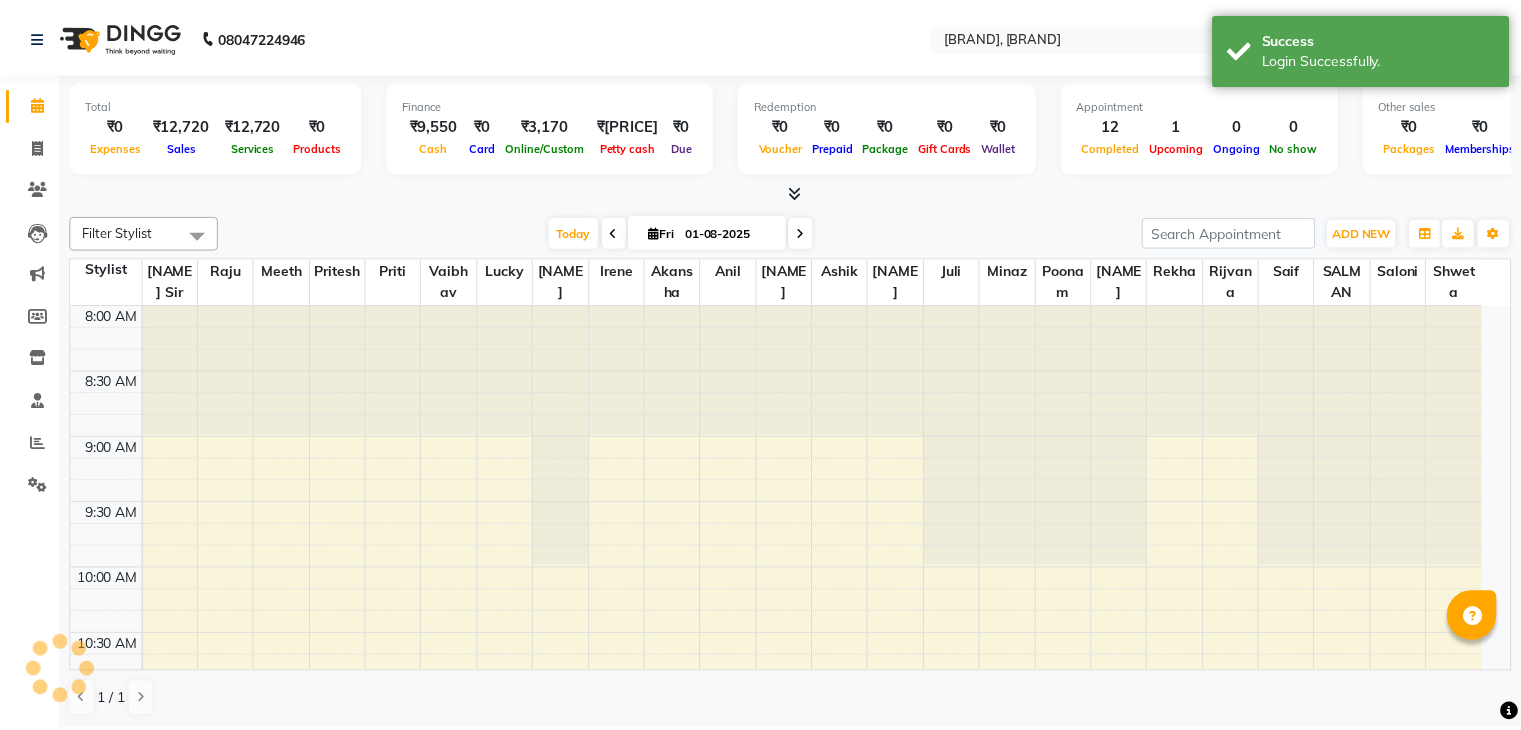 scroll, scrollTop: 0, scrollLeft: 0, axis: both 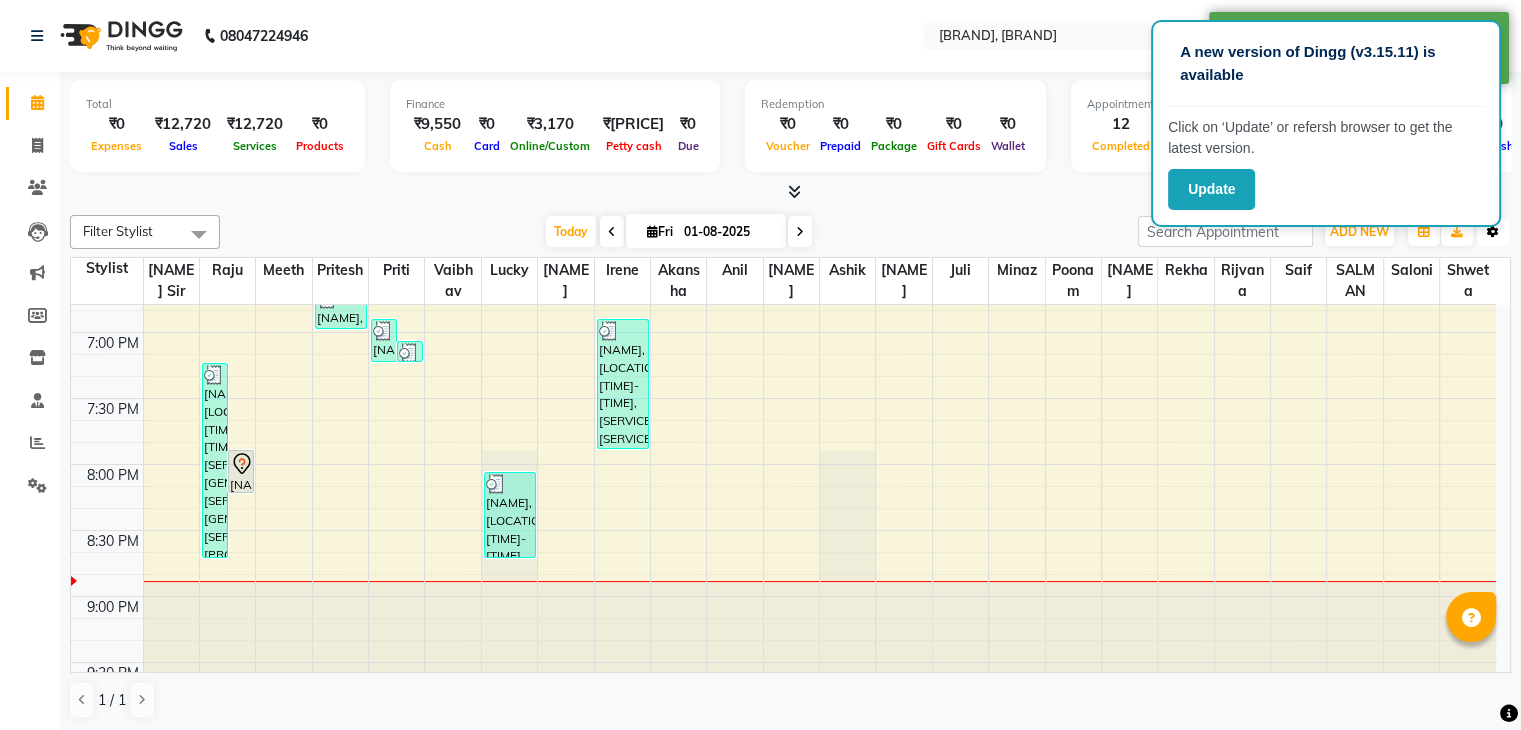 click at bounding box center [1493, 232] 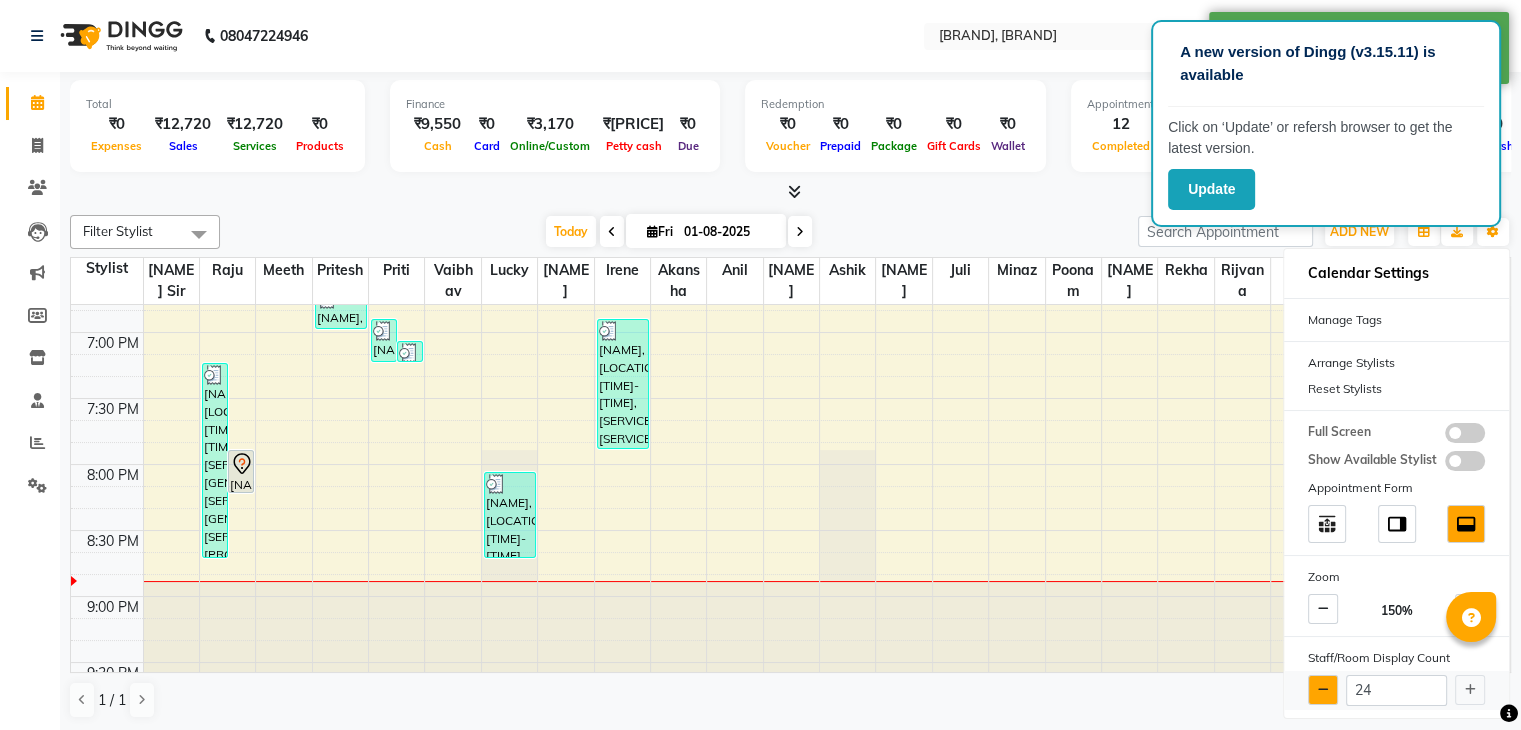click at bounding box center (1323, 690) 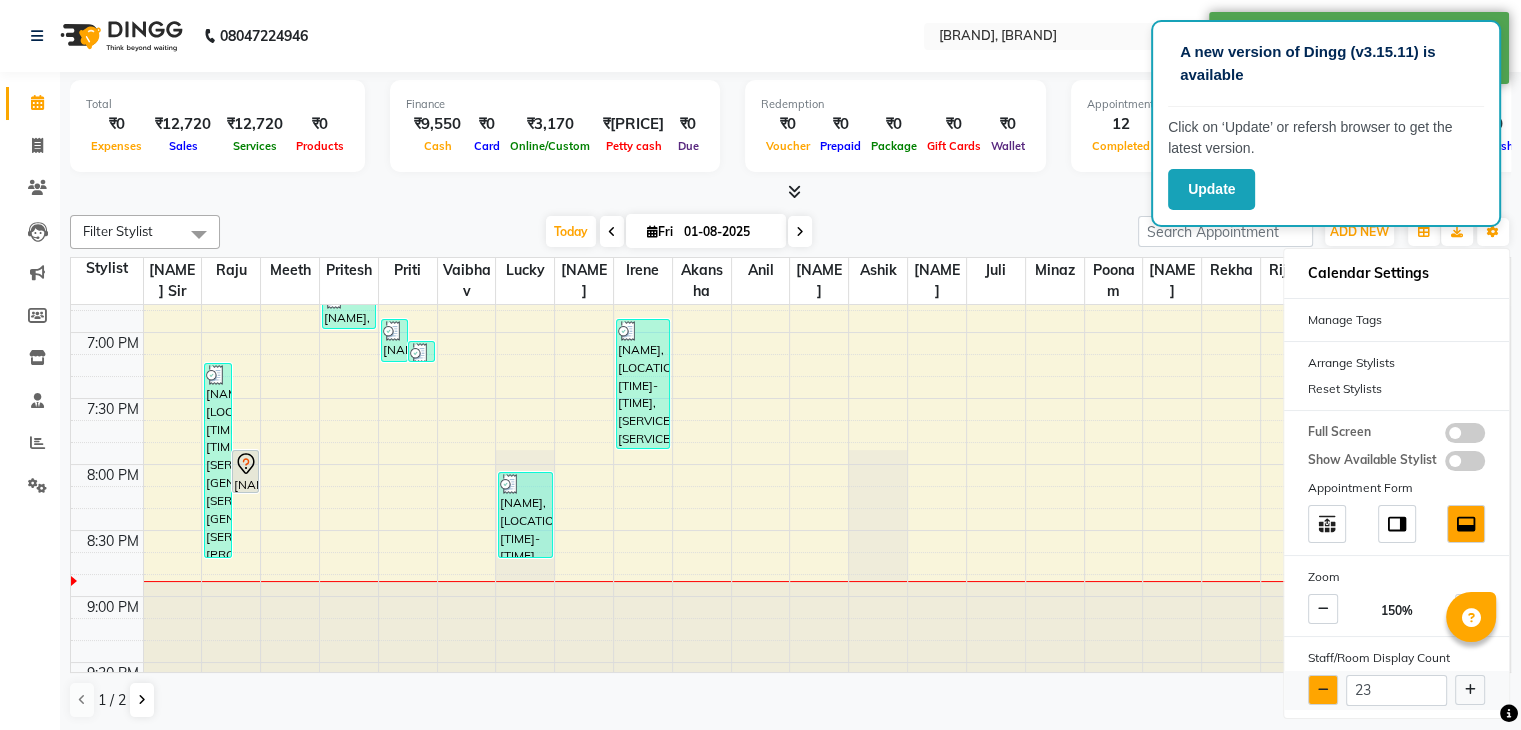 click at bounding box center (1323, 690) 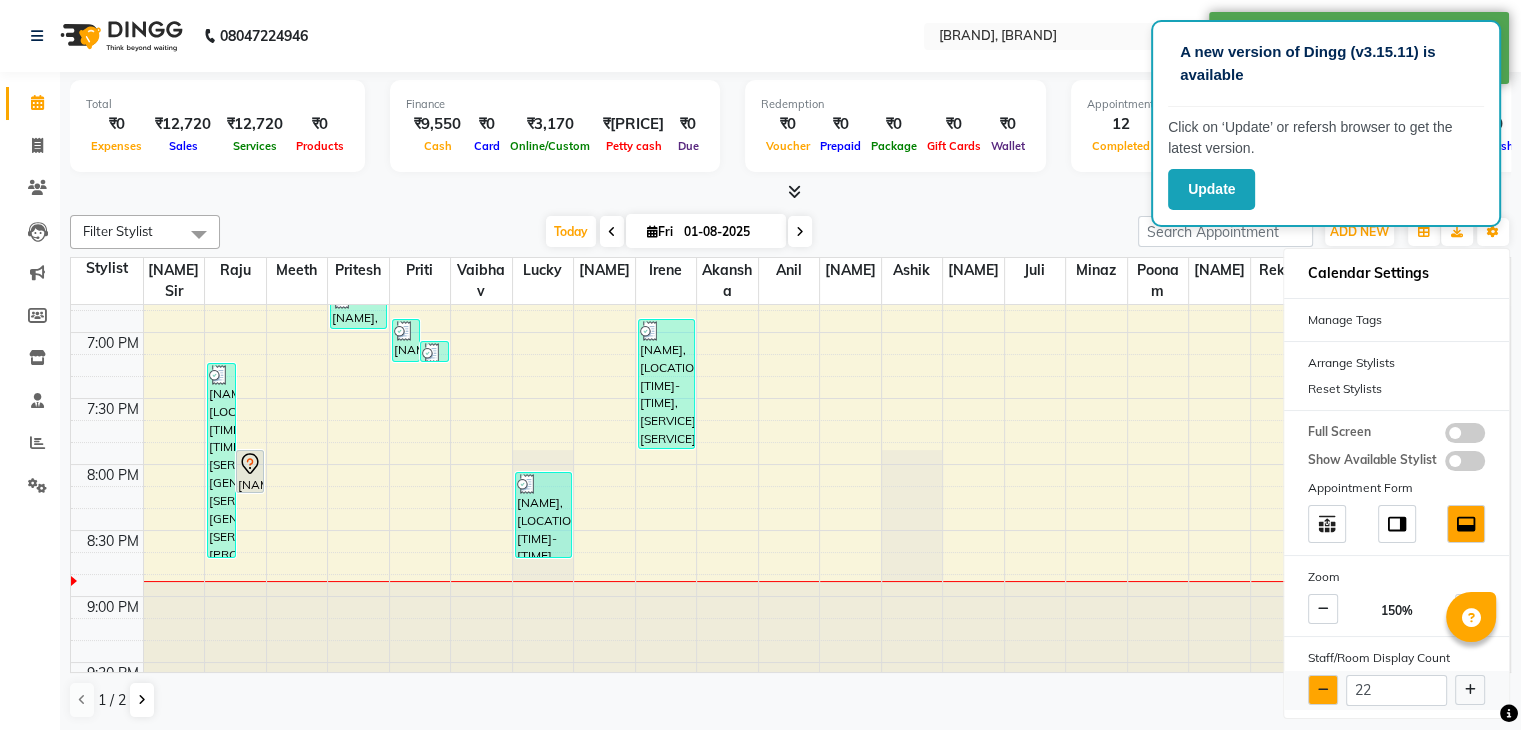 click at bounding box center [1323, 690] 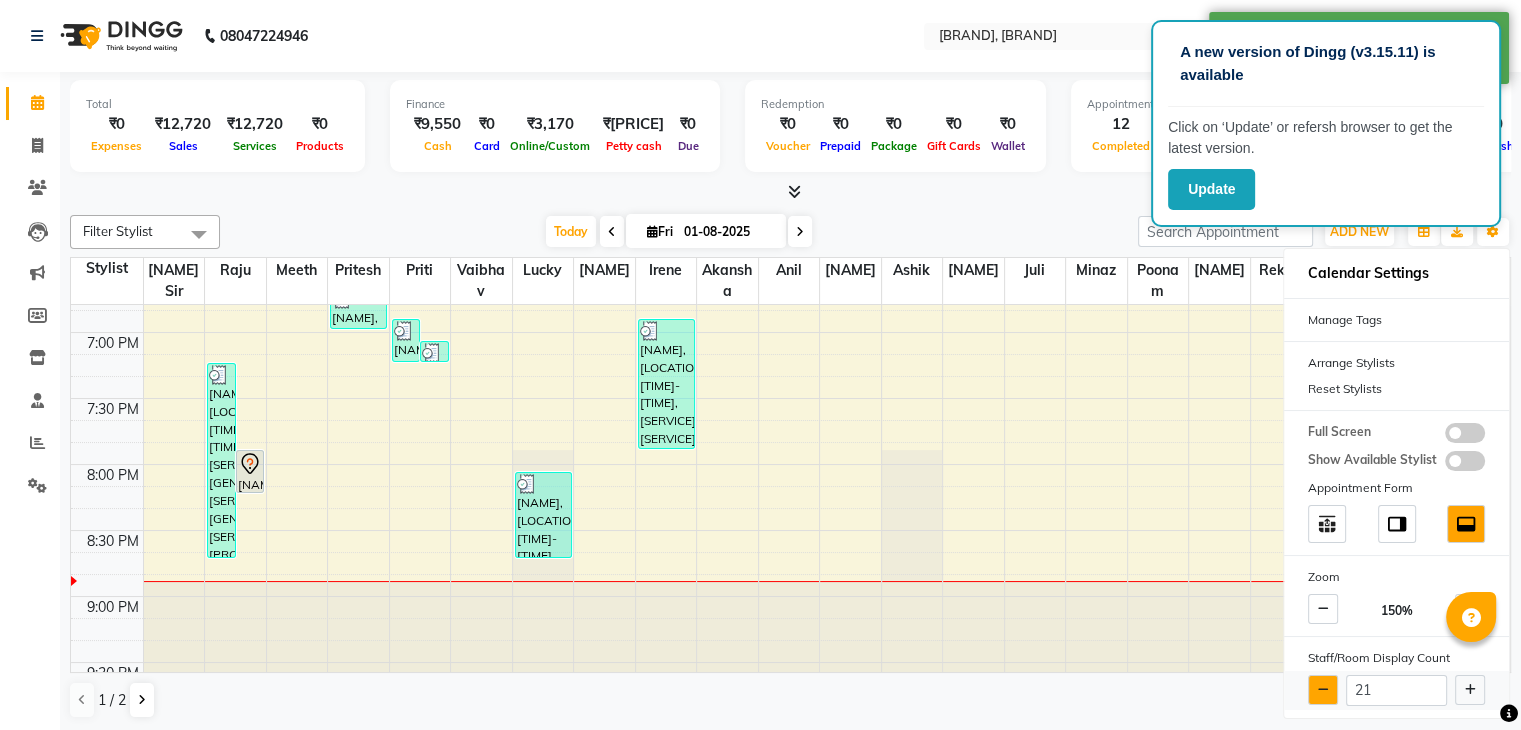click at bounding box center (1323, 690) 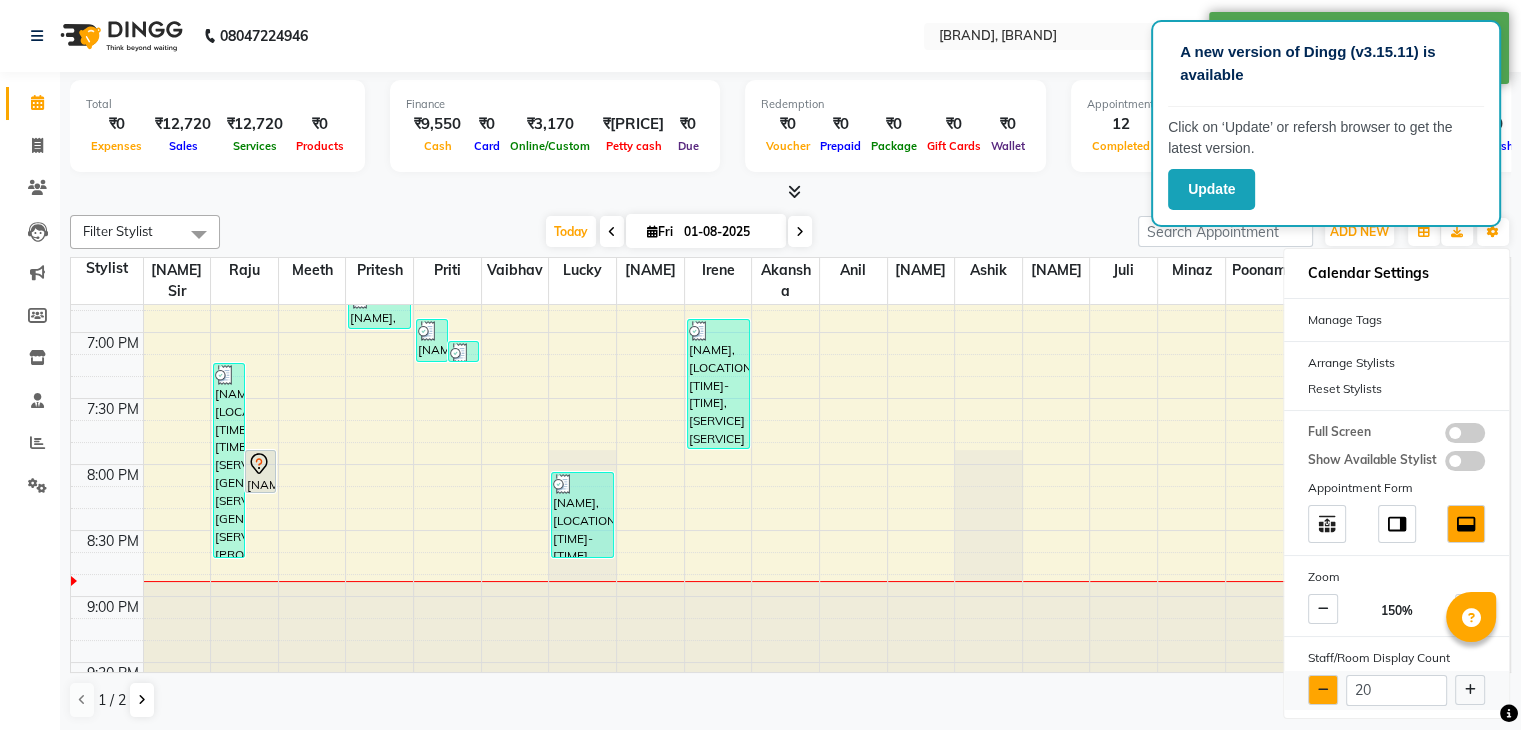 click at bounding box center (1323, 690) 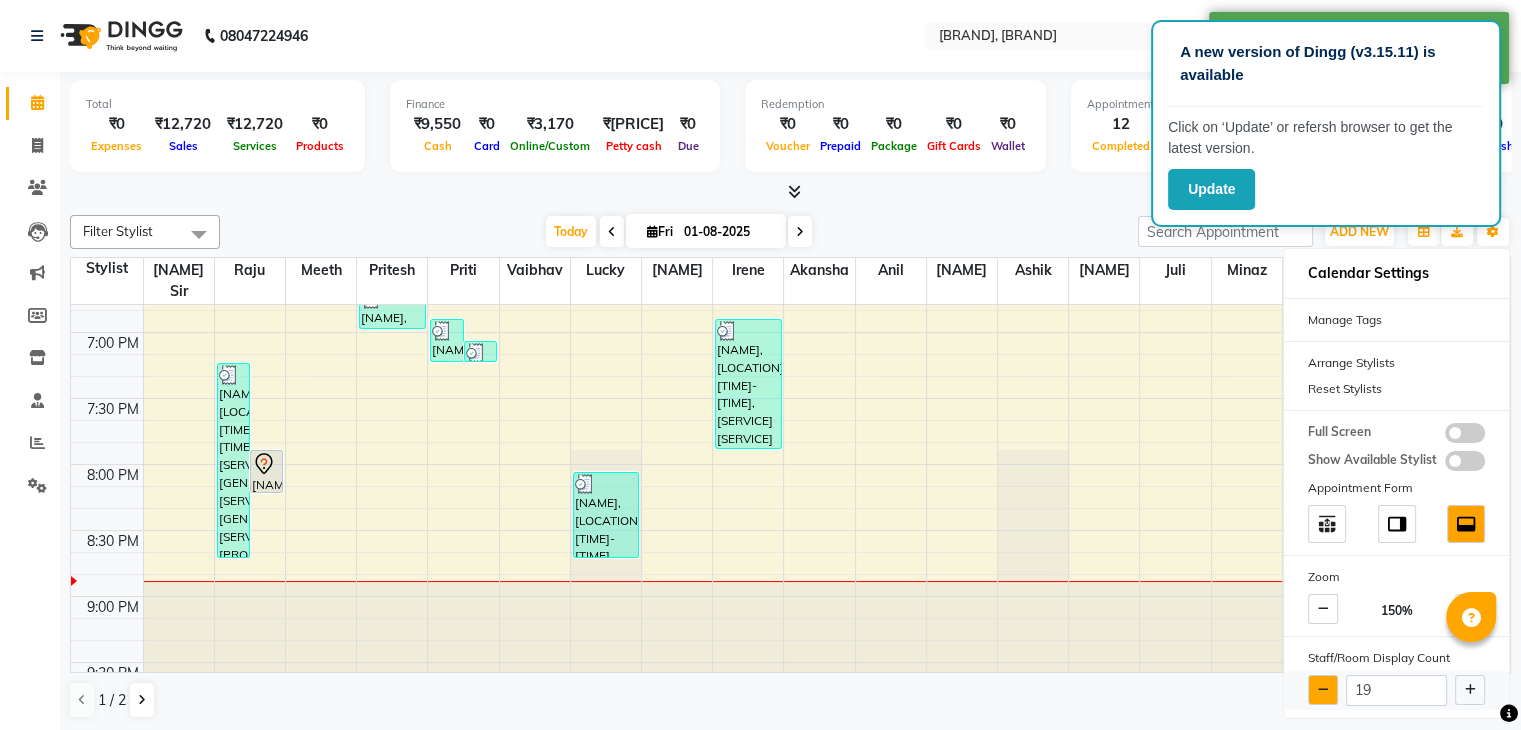 click at bounding box center [1323, 690] 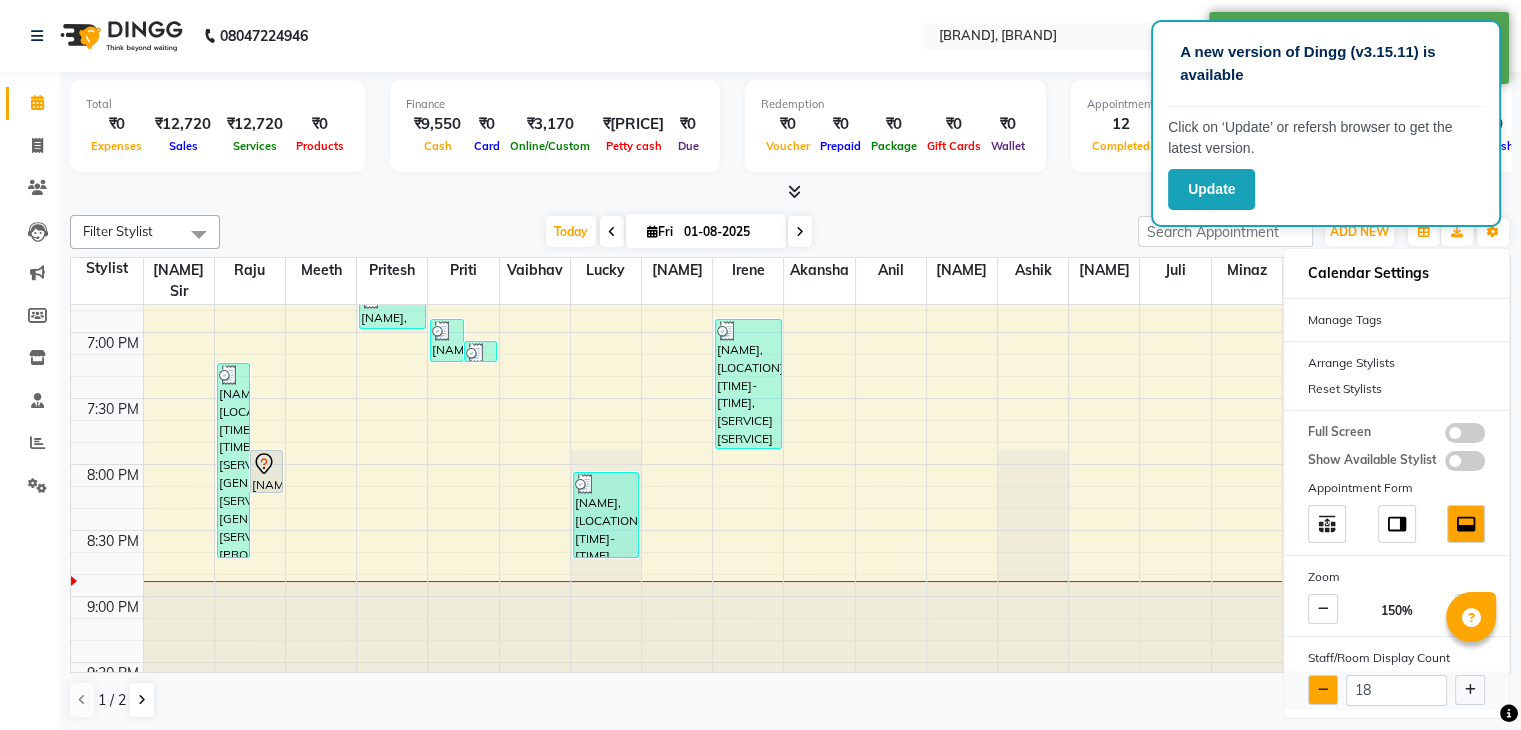 click at bounding box center [1323, 690] 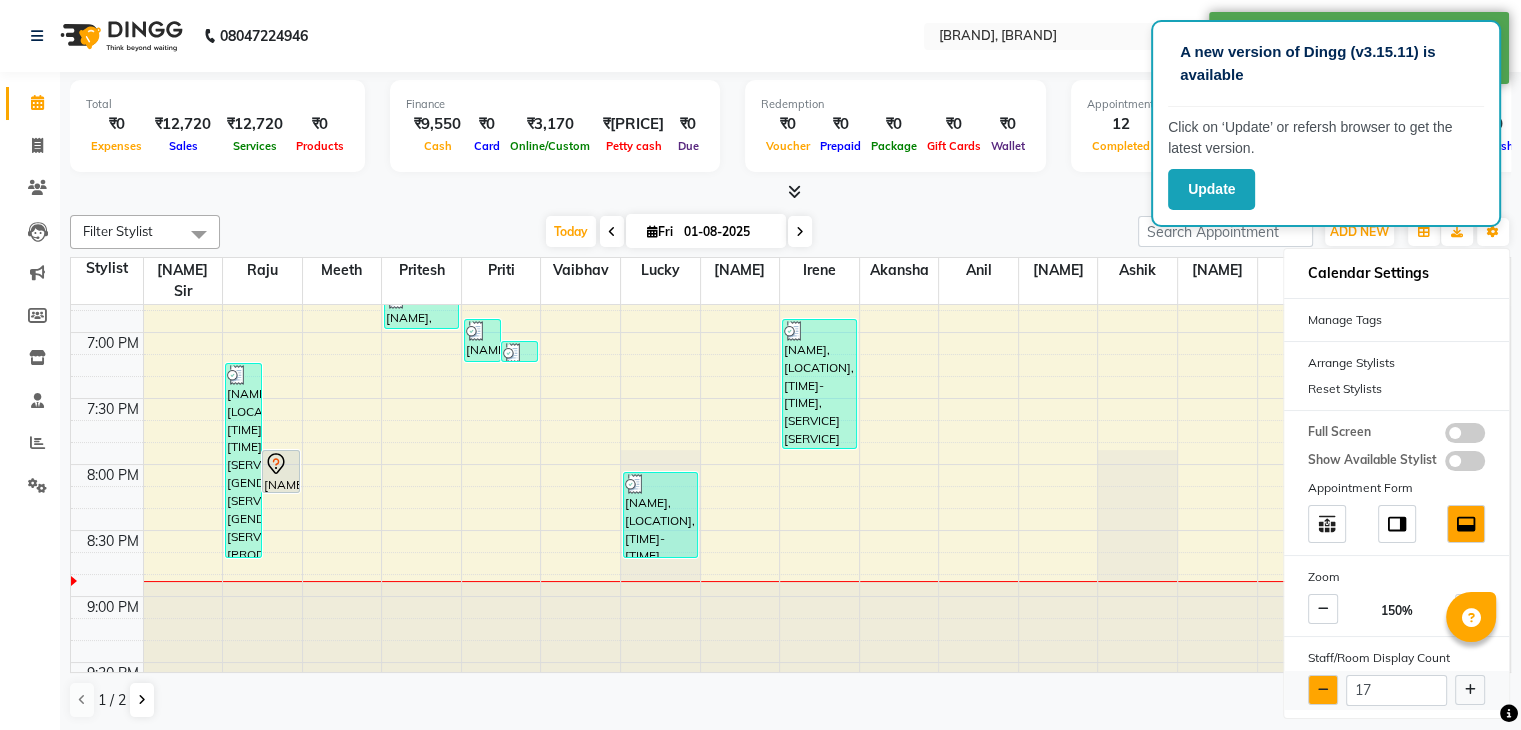 click at bounding box center (1323, 690) 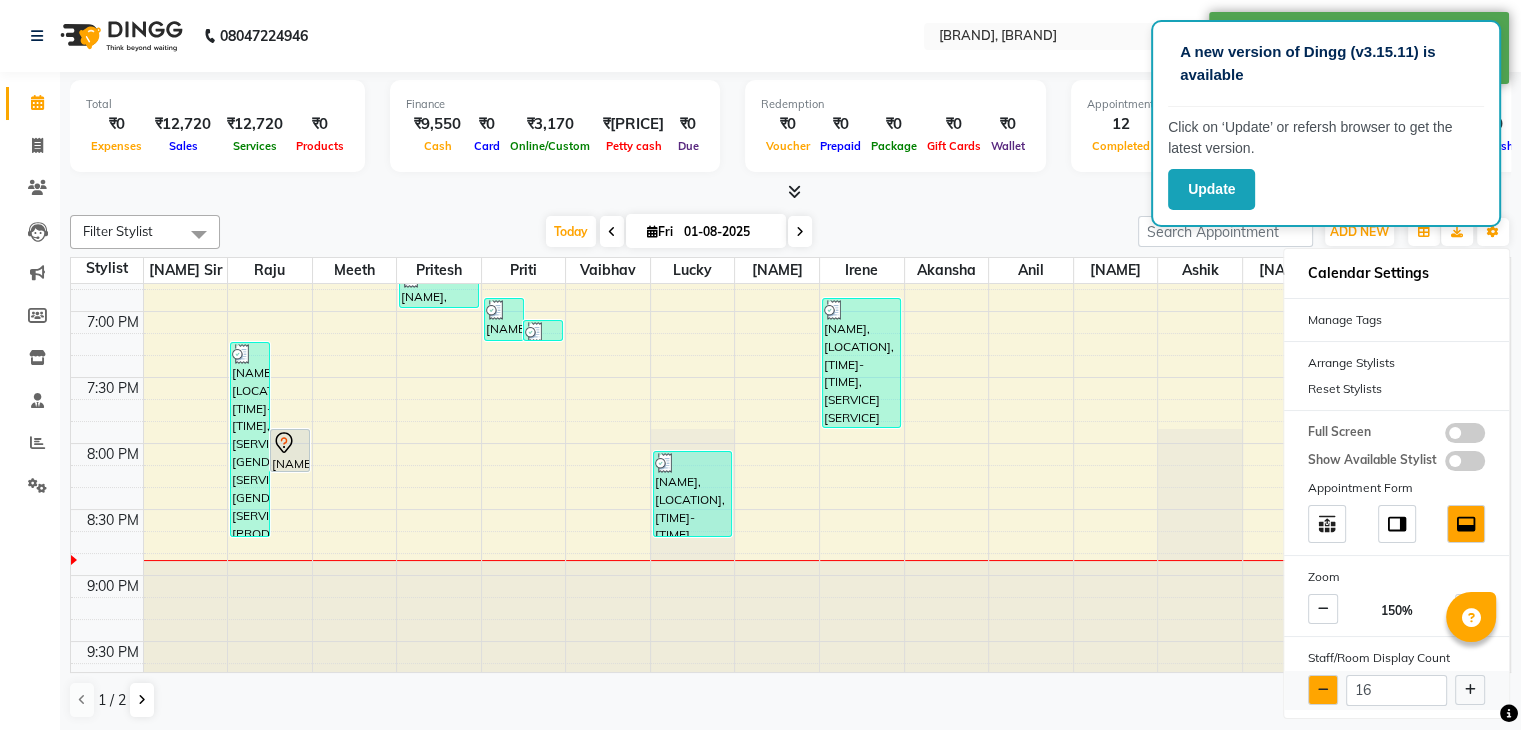 click at bounding box center (1323, 690) 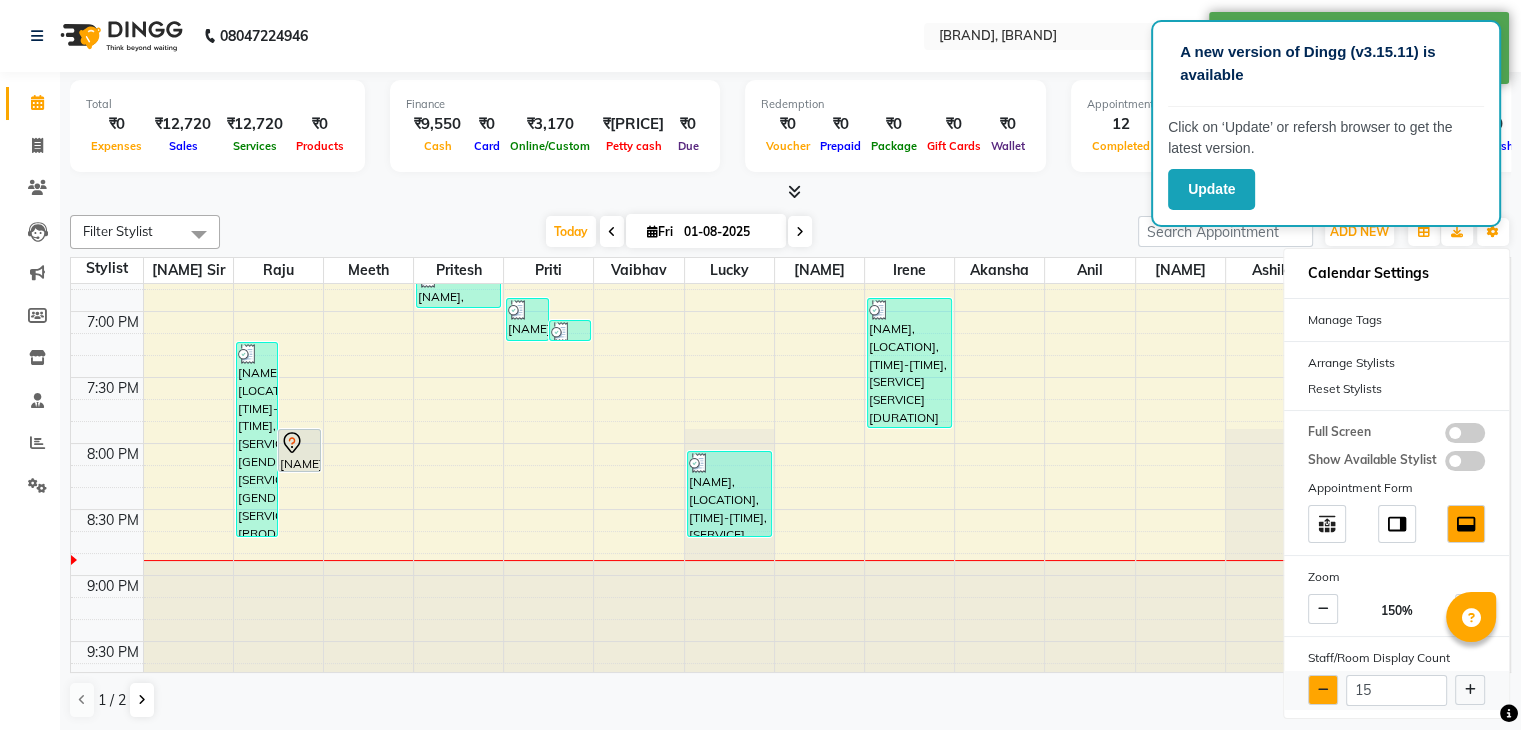 click at bounding box center [1323, 690] 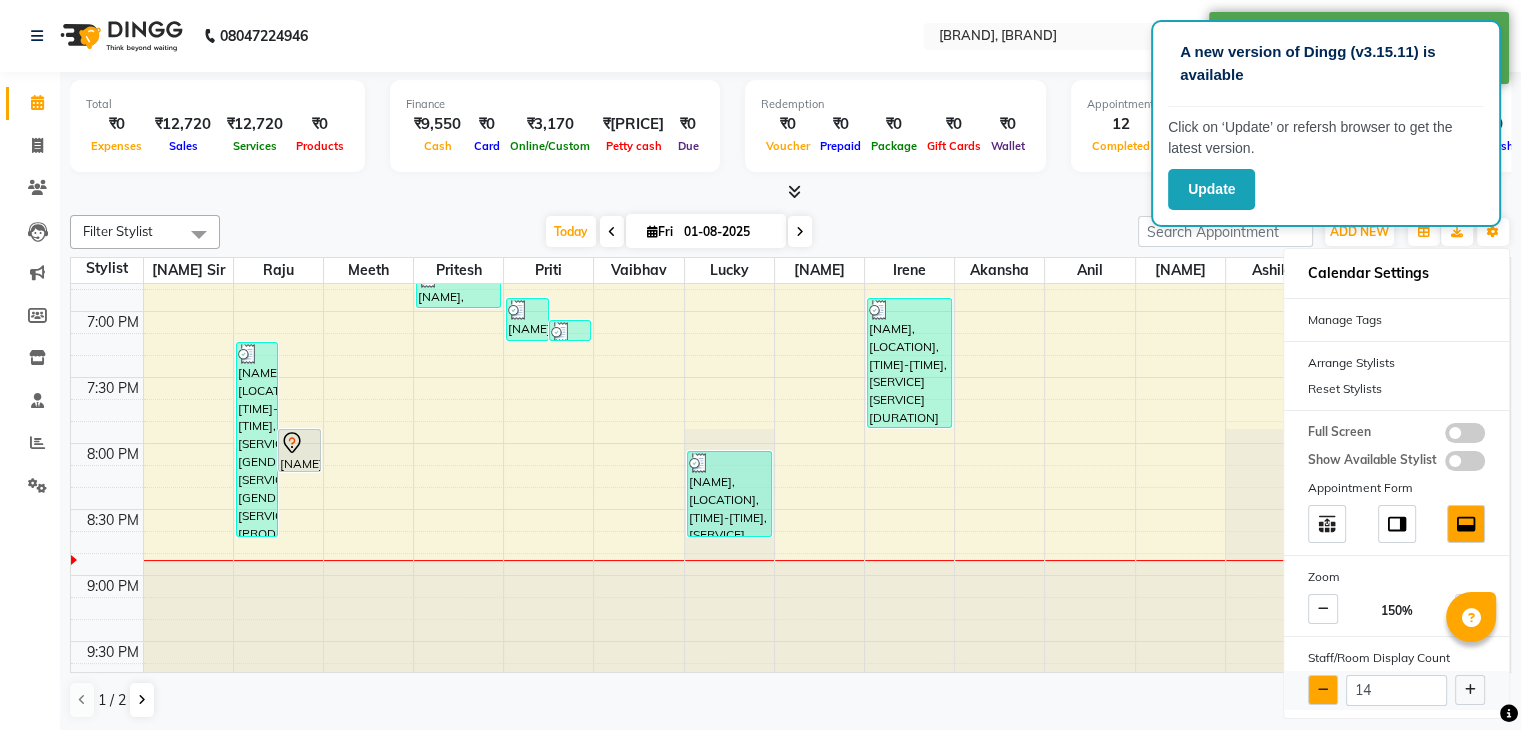 click at bounding box center [1323, 690] 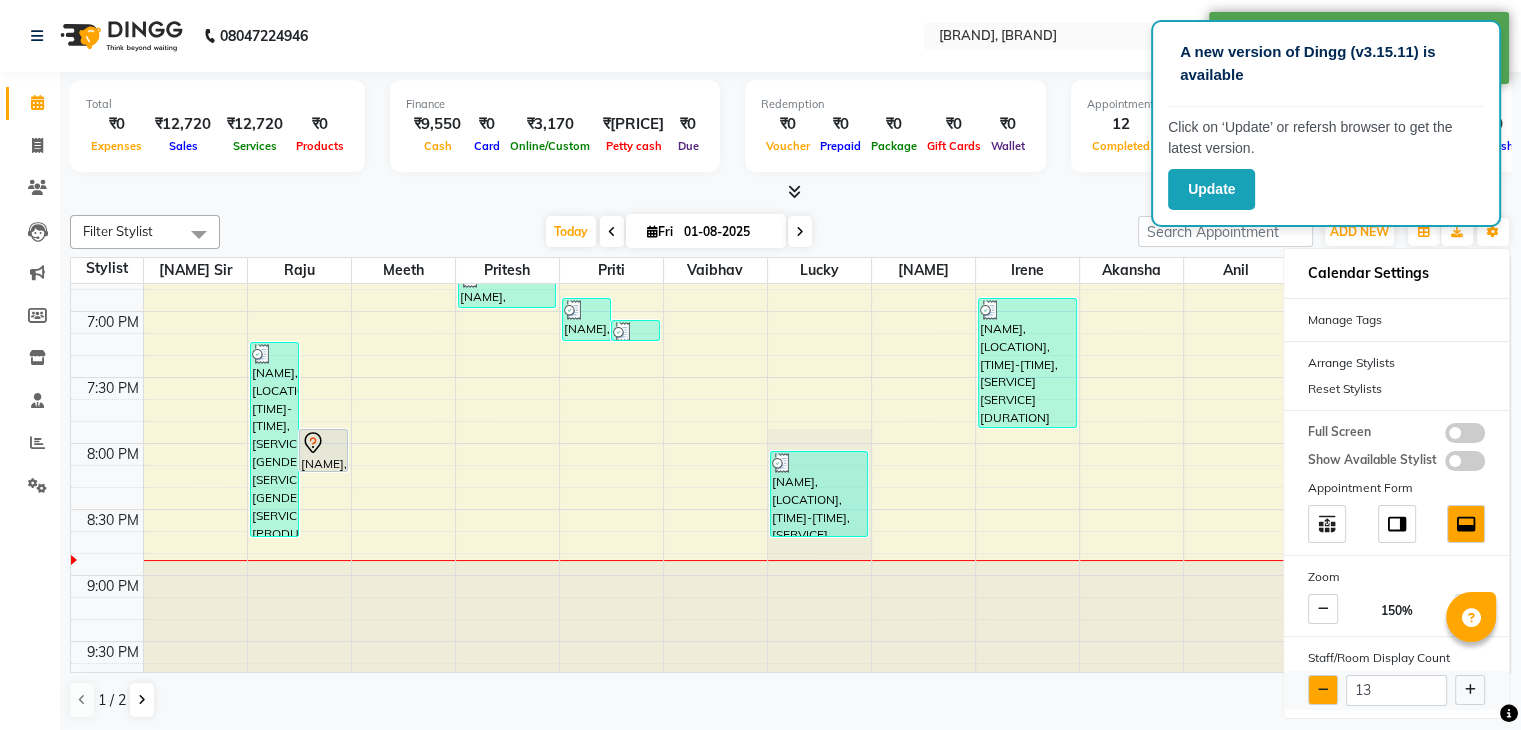 click at bounding box center (1323, 690) 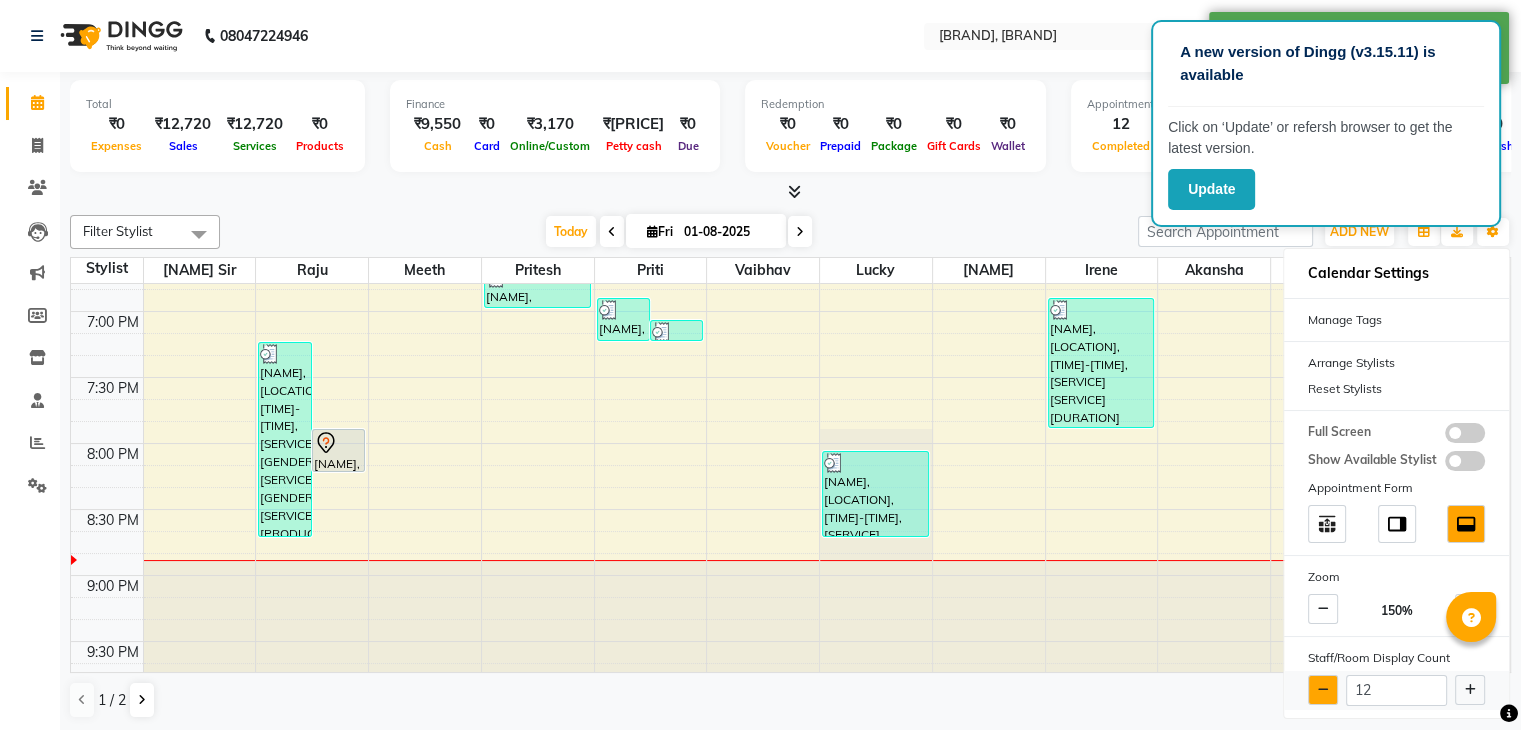 click at bounding box center [1323, 690] 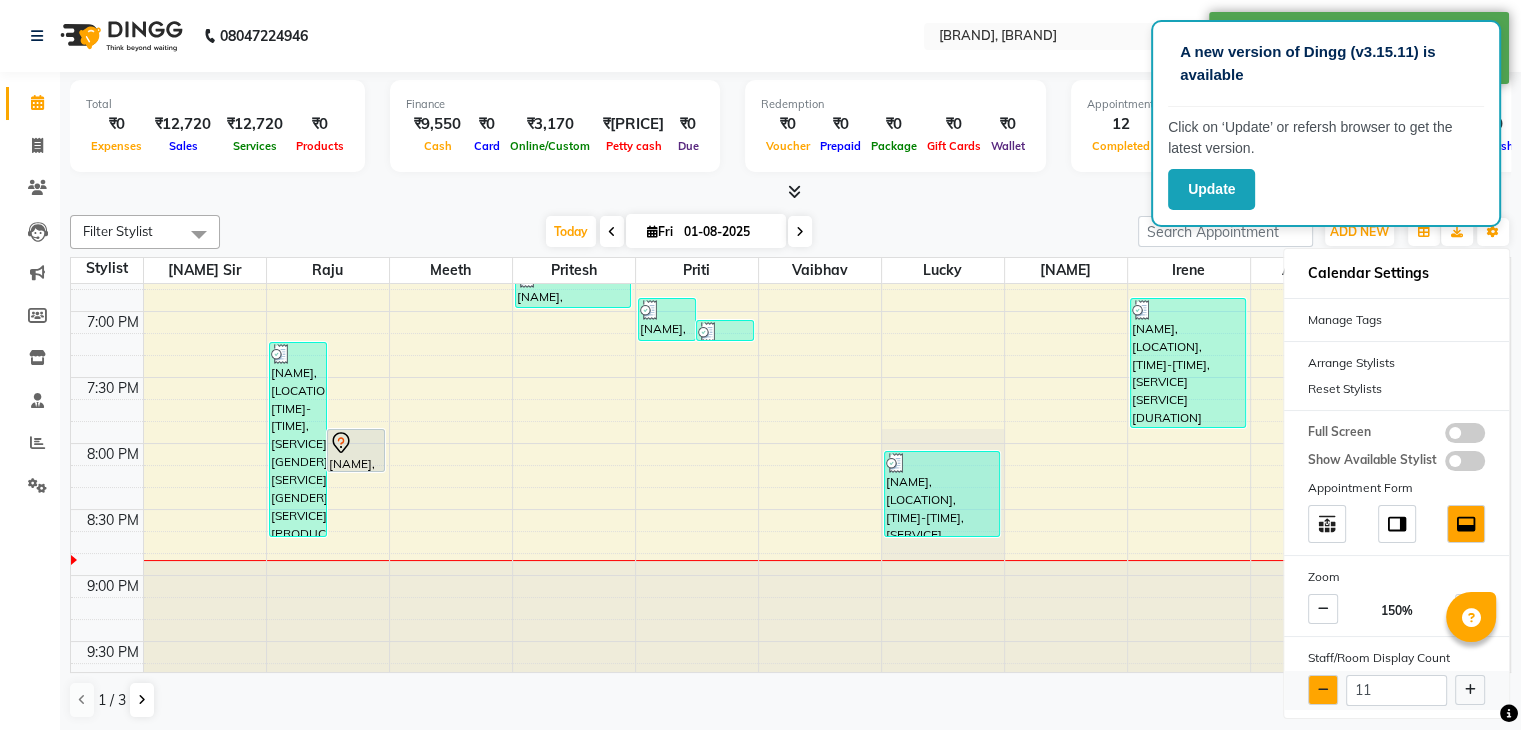 click at bounding box center (1323, 690) 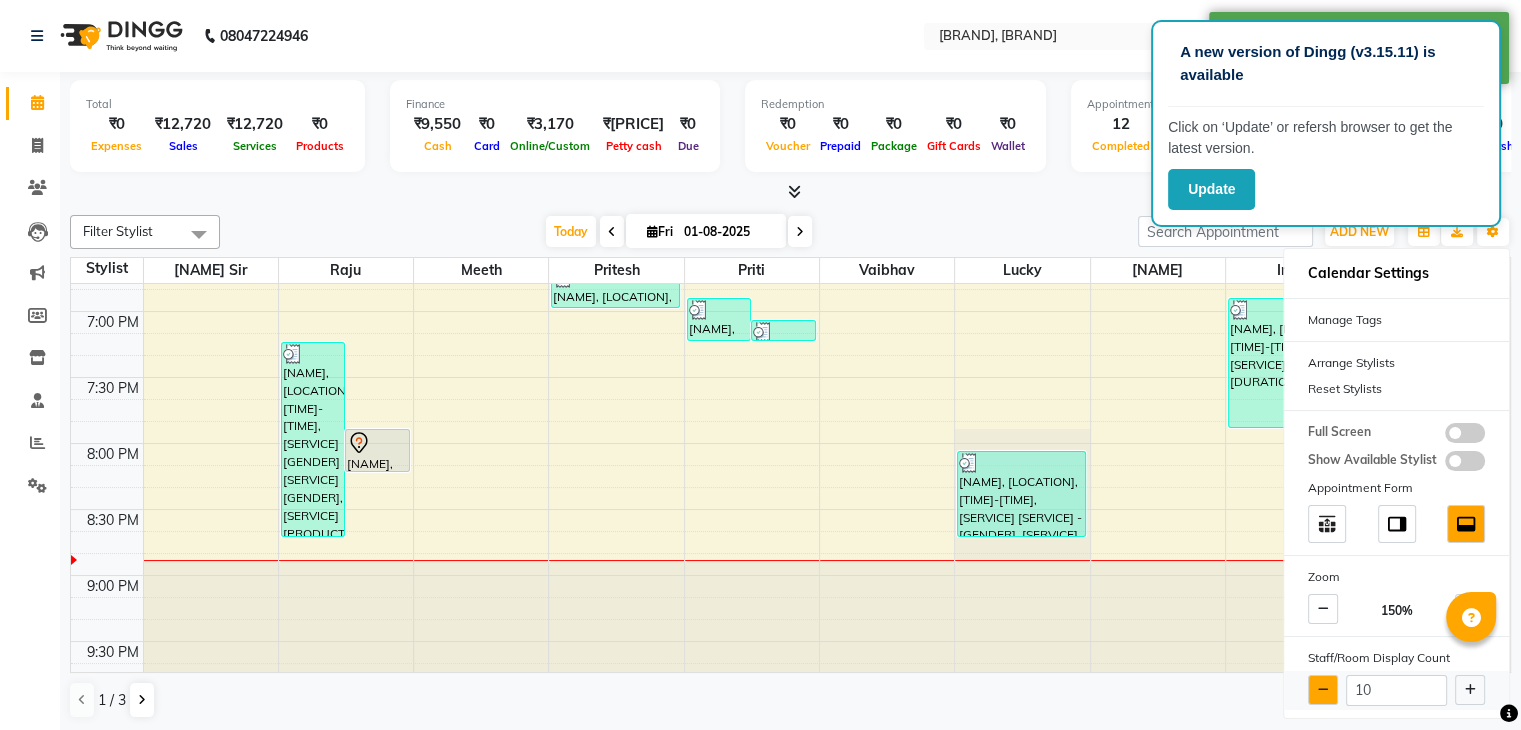 click at bounding box center (1323, 690) 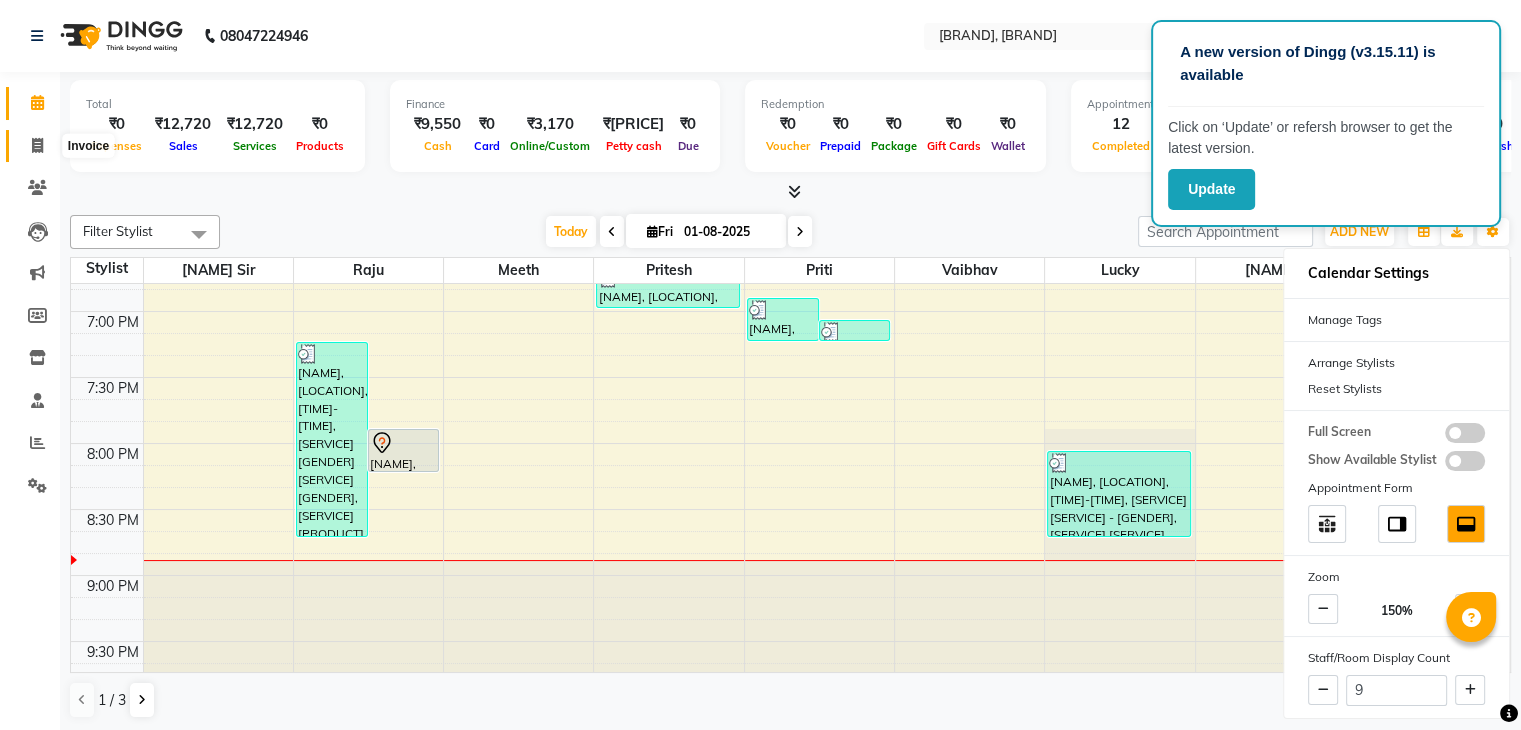 click 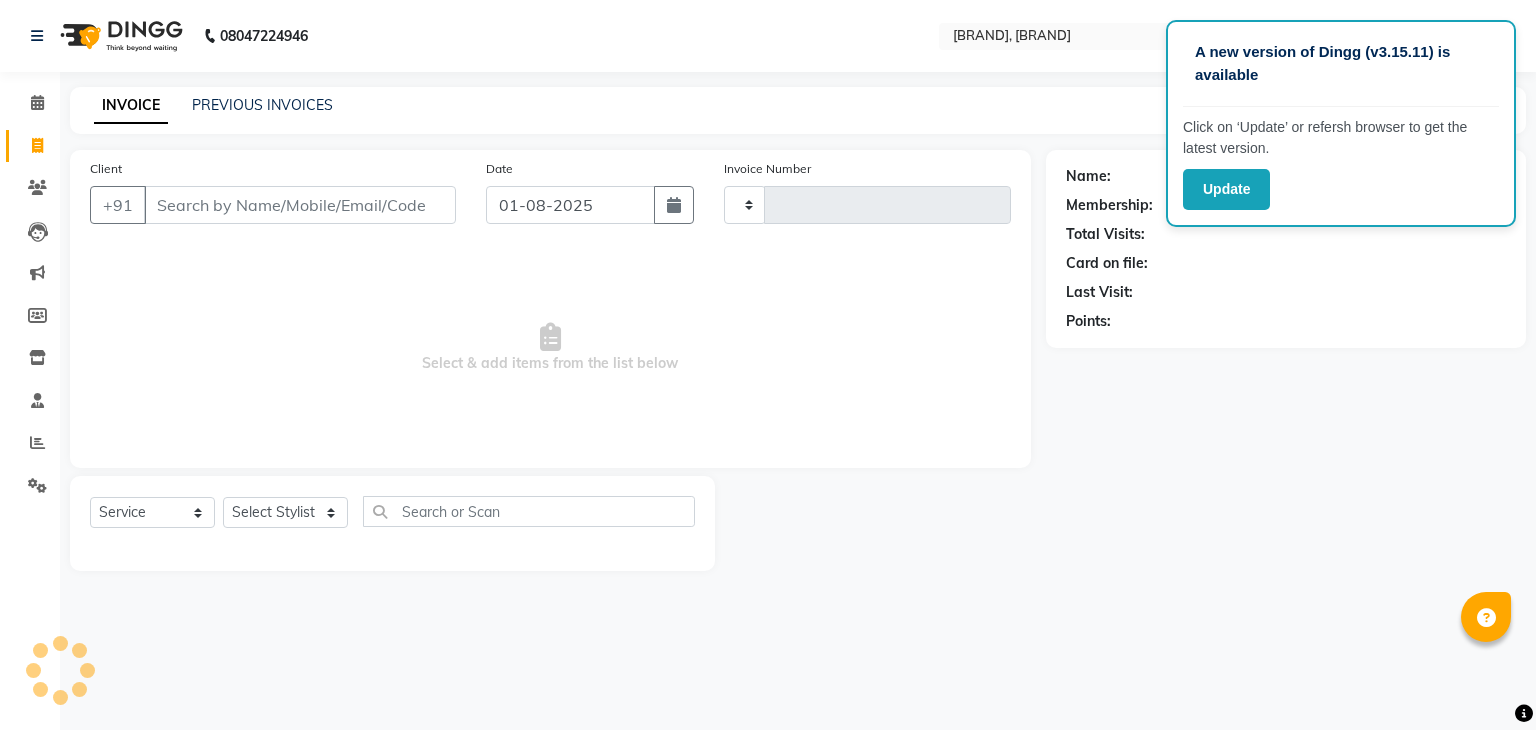type on "0691" 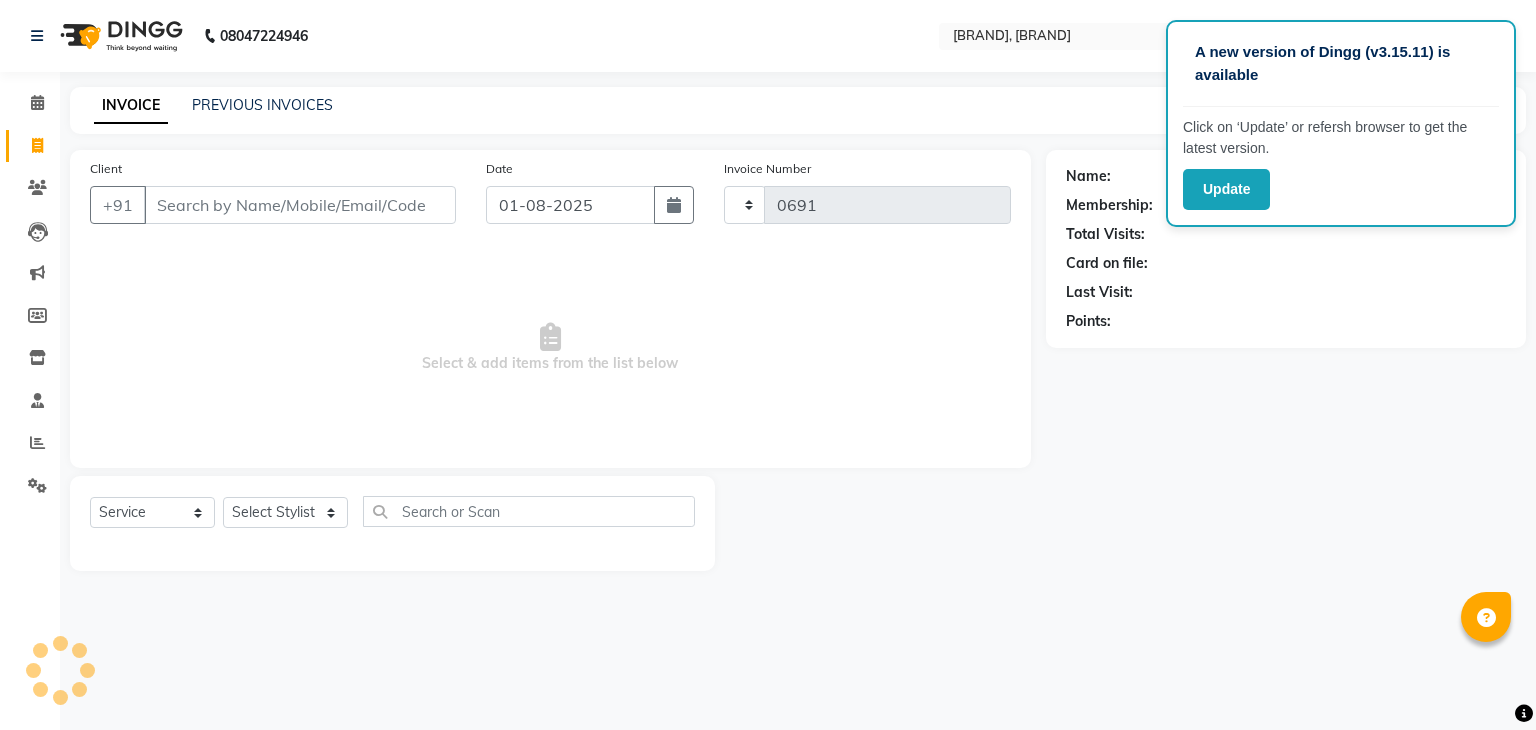 select on "4468" 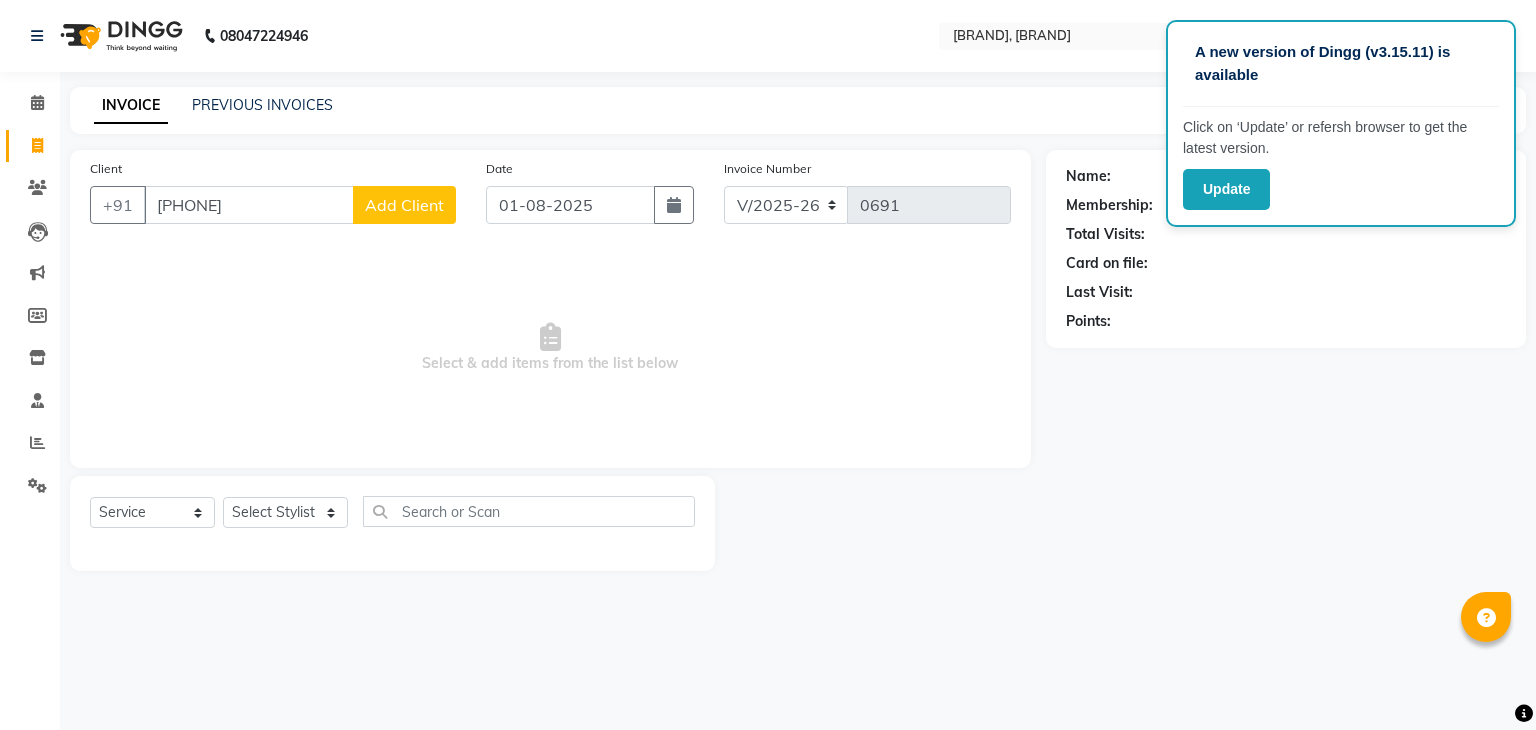 type on "9821024498" 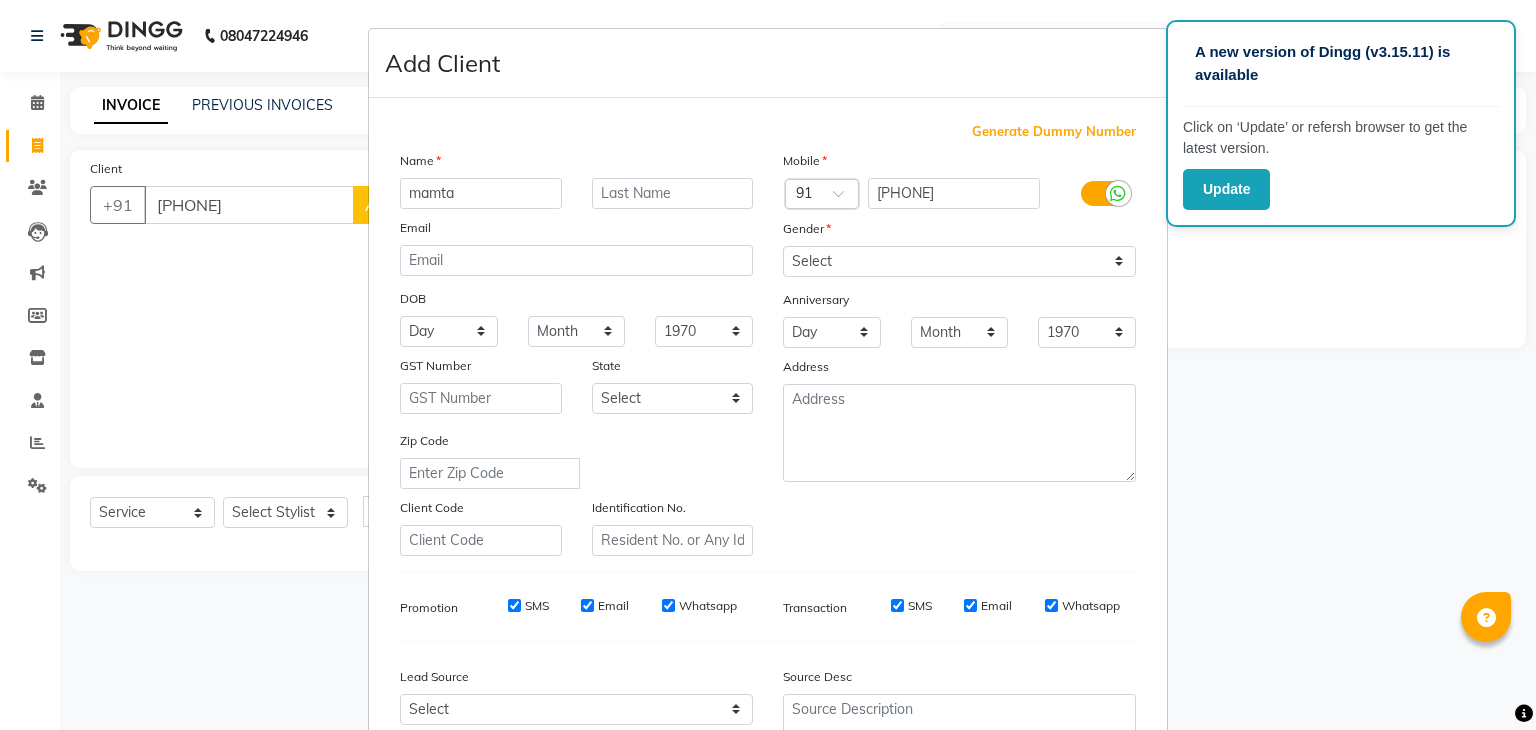type on "mamta" 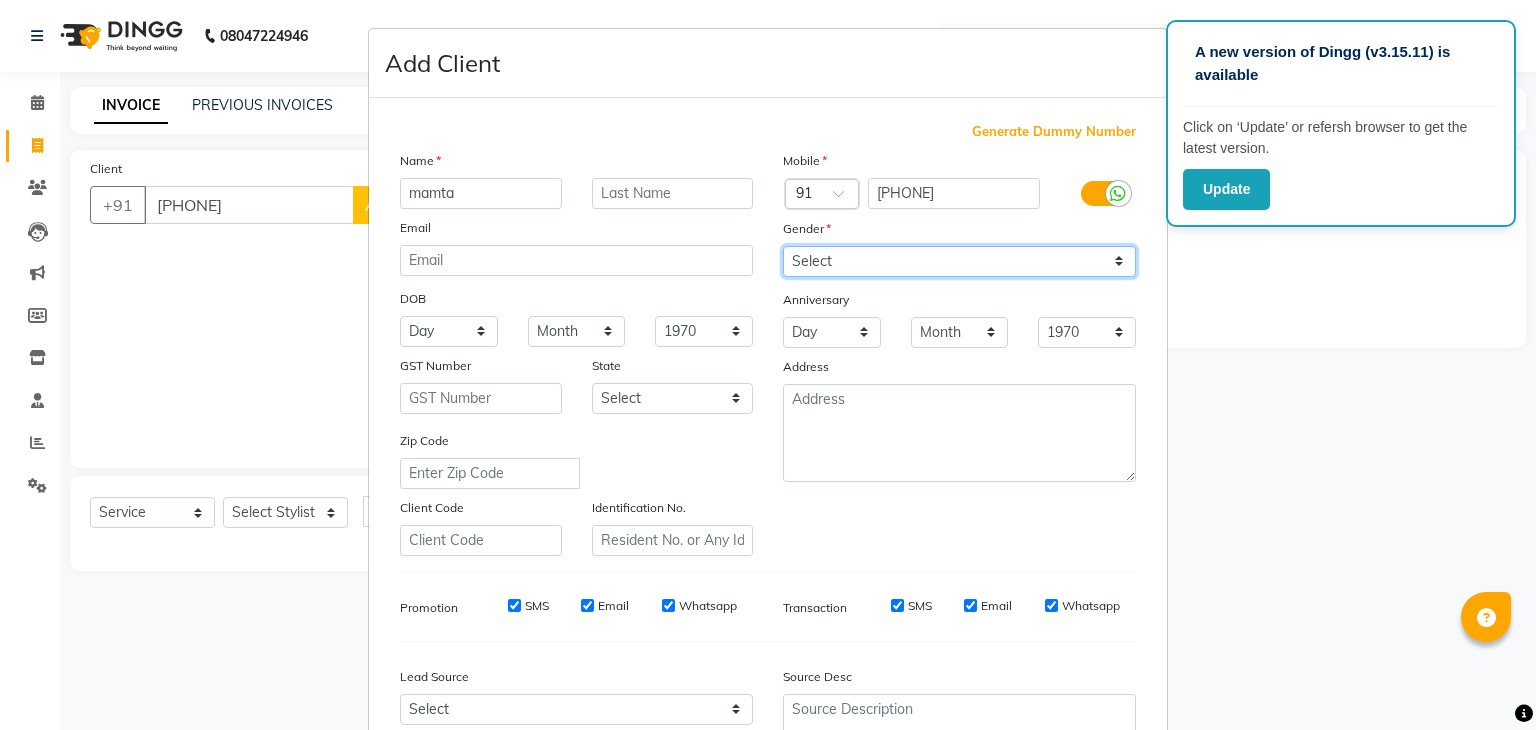 drag, startPoint x: 821, startPoint y: 257, endPoint x: 832, endPoint y: 337, distance: 80.75271 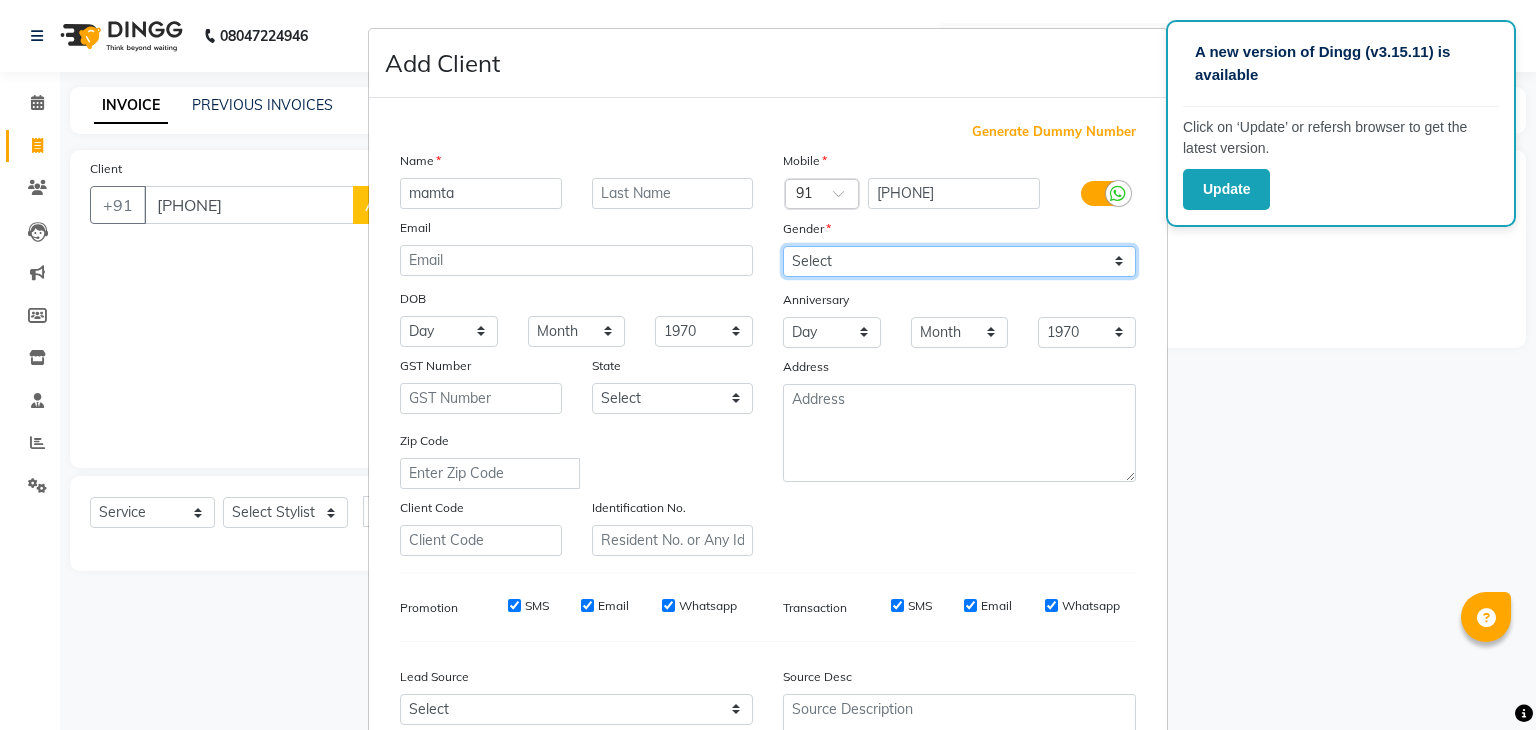 click on "Mobile Country Code × 91 9821024498 Gender Select Male Female Other Prefer Not To Say Anniversary Day 01 02 03 04 05 06 07 08 09 10 11 12 13 14 15 16 17 18 19 20 21 22 23 24 25 26 27 28 29 30 31 Month January February March April May June July August September October November December 1970 1971 1972 1973 1974 1975 1976 1977 1978 1979 1980 1981 1982 1983 1984 1985 1986 1987 1988 1989 1990 1991 1992 1993 1994 1995 1996 1997 1998 1999 2000 2001 2002 2003 2004 2005 2006 2007 2008 2009 2010 2011 2012 2013 2014 2015 2016 2017 2018 2019 2020 2021 2022 2023 2024 2025 Address" at bounding box center (959, 353) 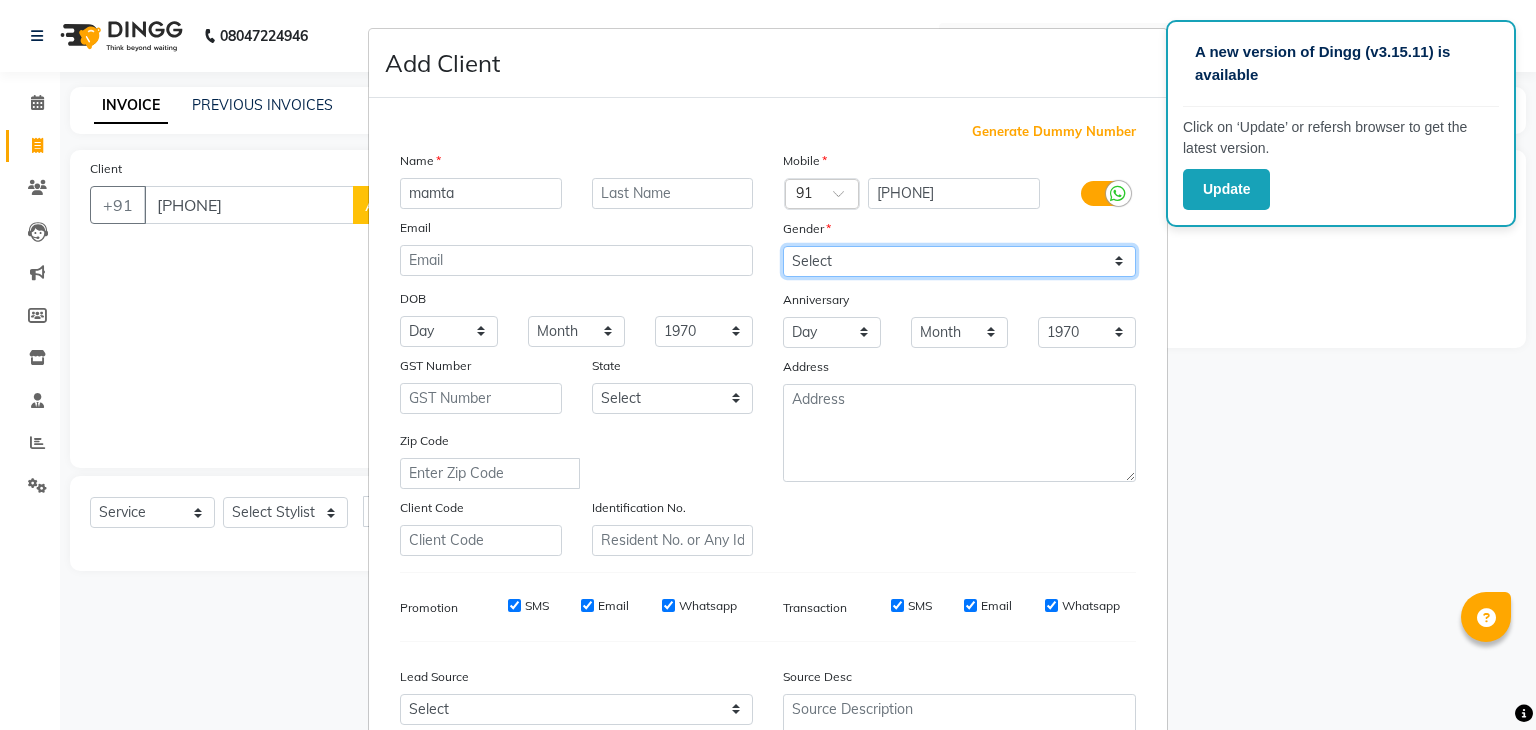 select on "female" 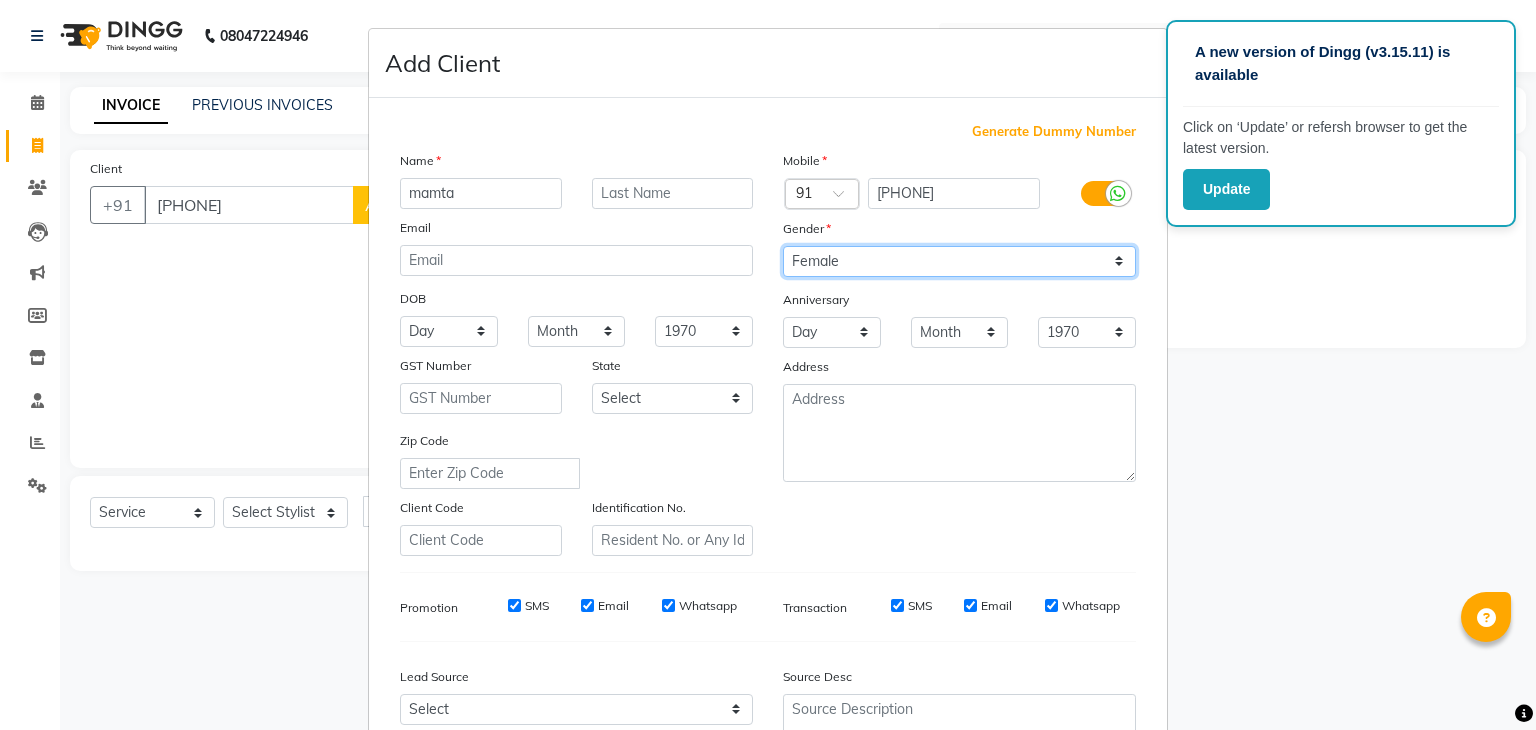 click on "Select Male Female Other Prefer Not To Say" at bounding box center [959, 261] 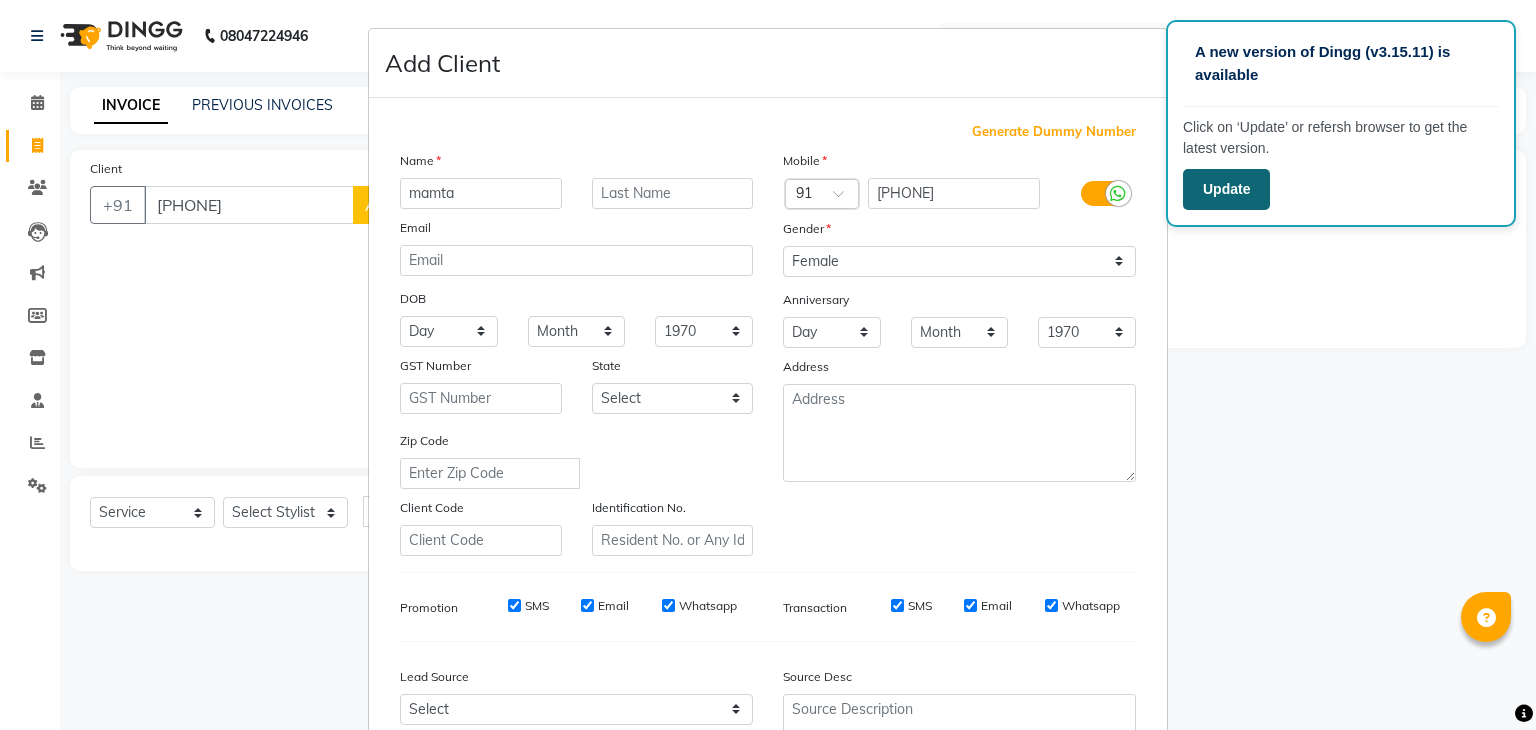 click on "Update" 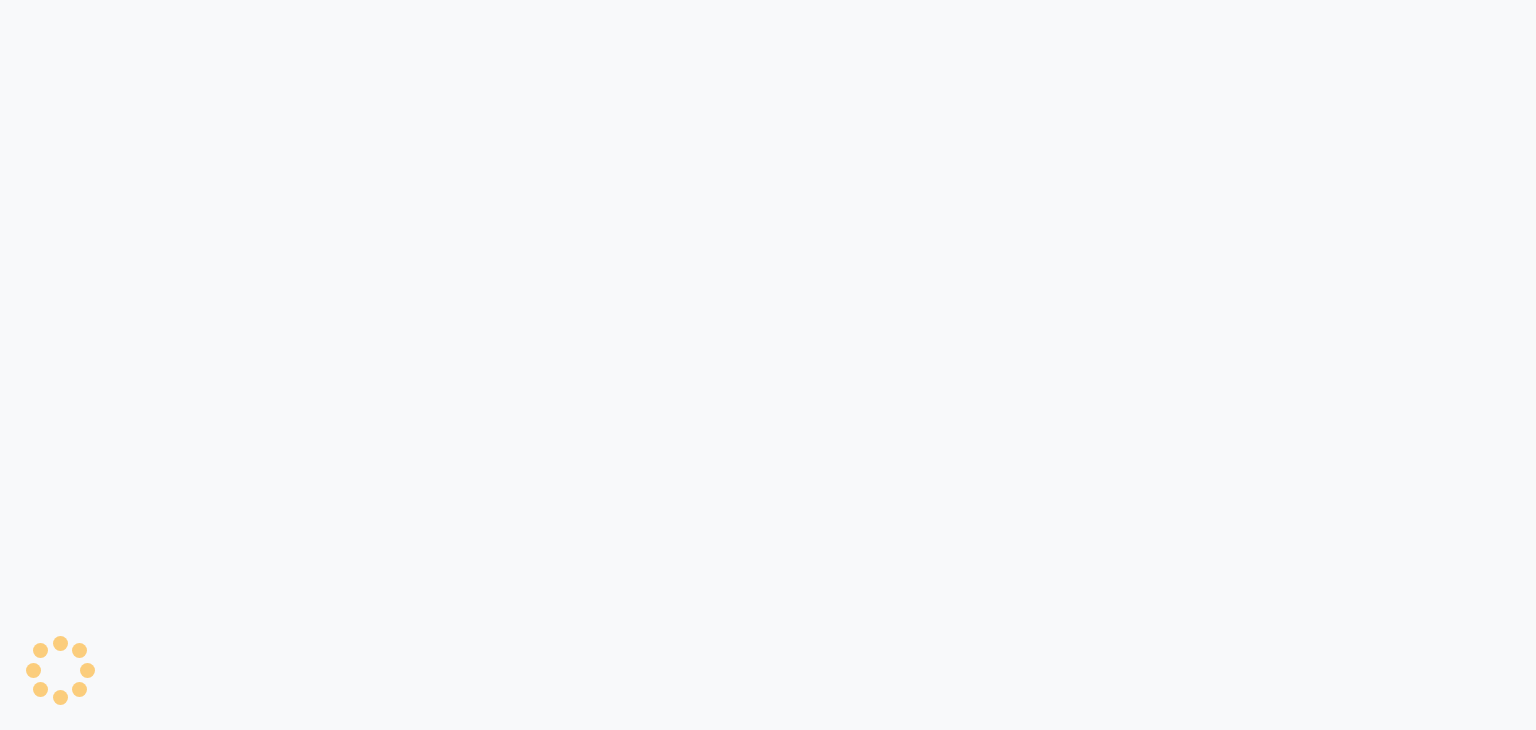 scroll, scrollTop: 0, scrollLeft: 0, axis: both 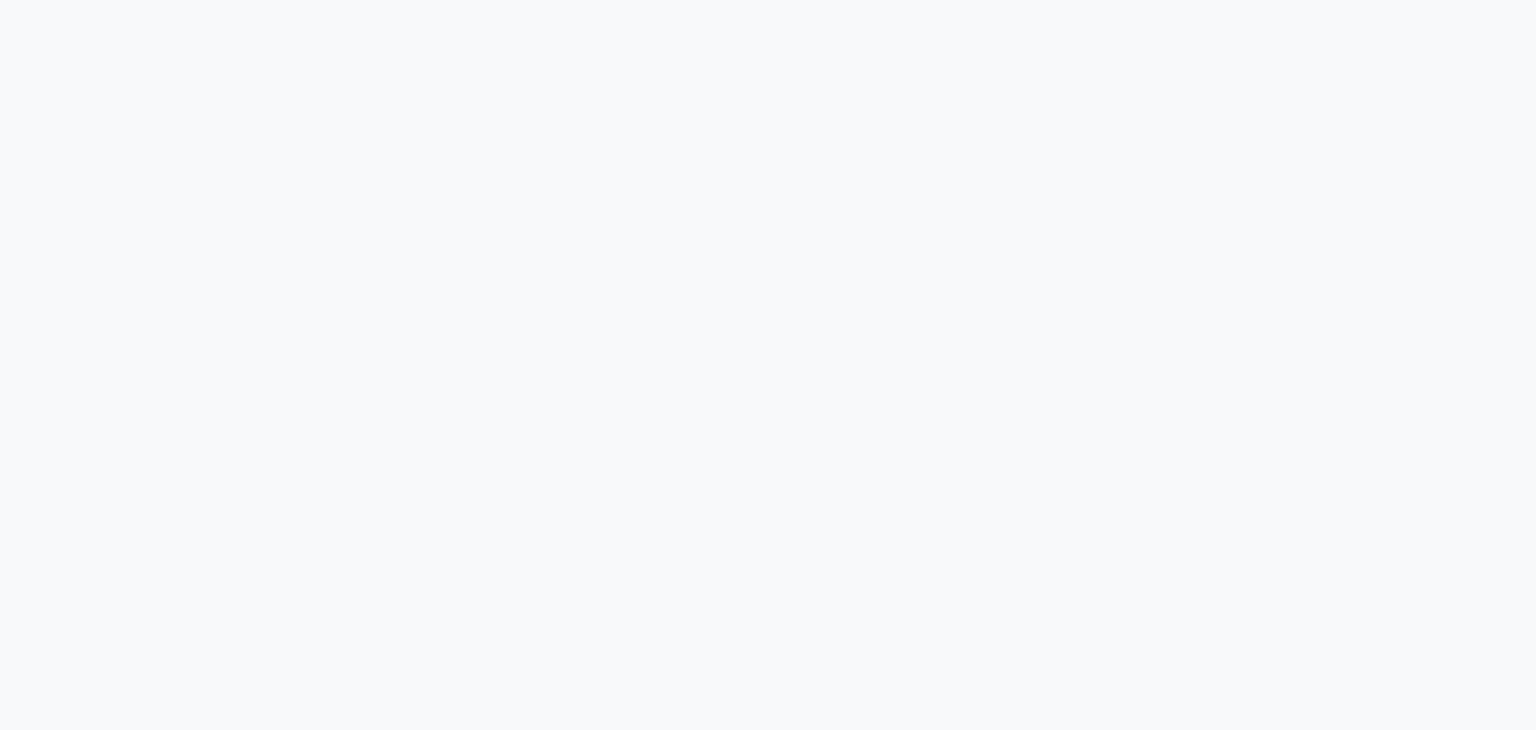 select on "4468" 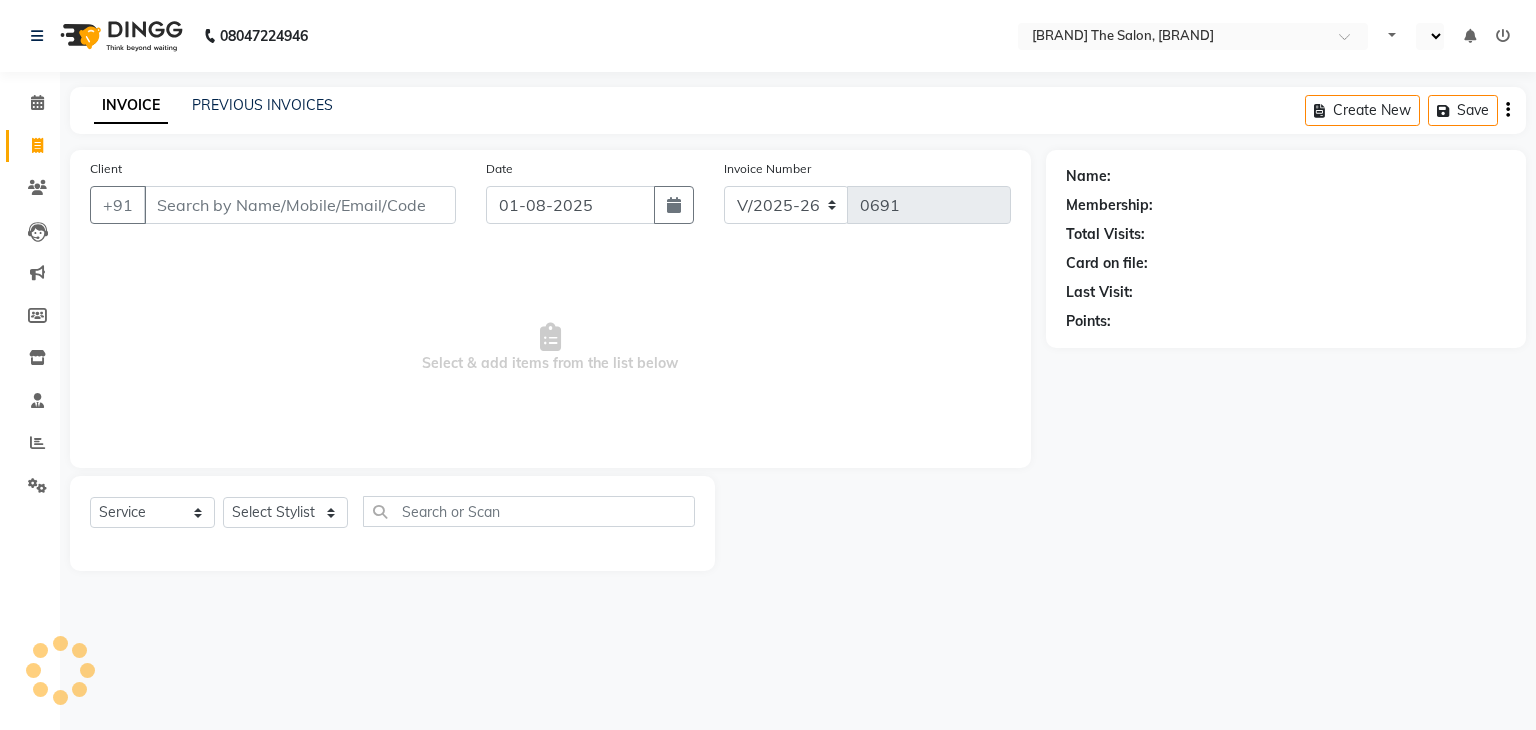 select on "en" 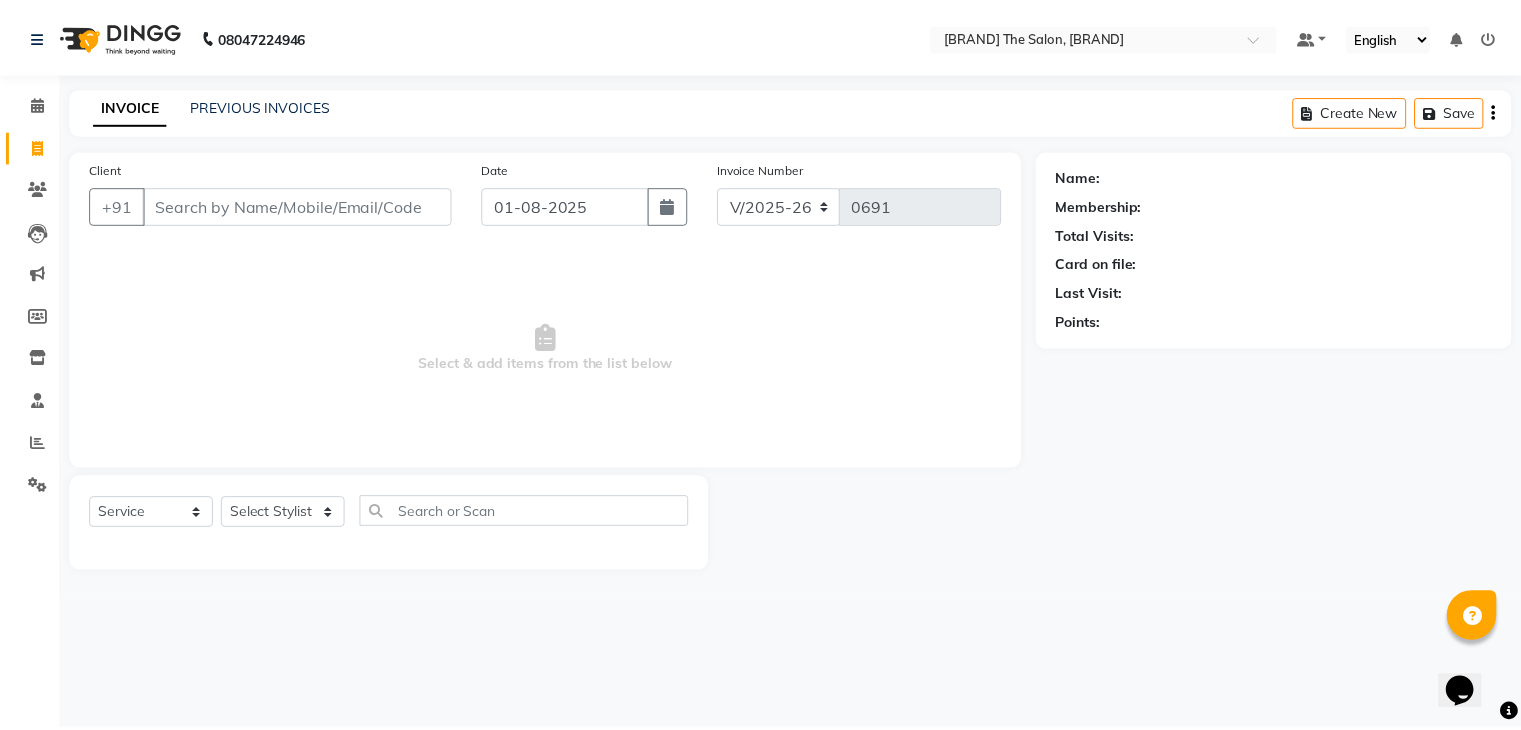 scroll, scrollTop: 0, scrollLeft: 0, axis: both 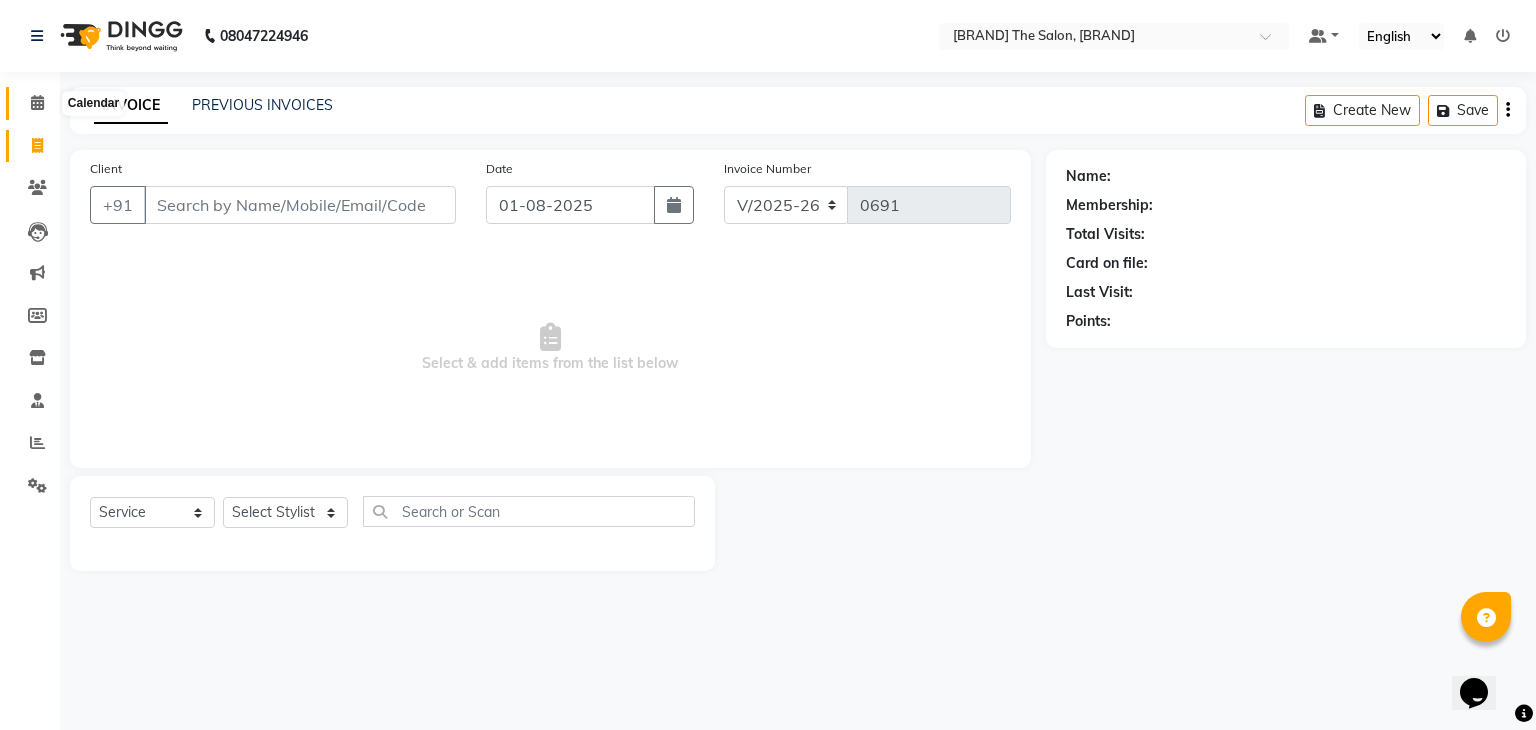 click 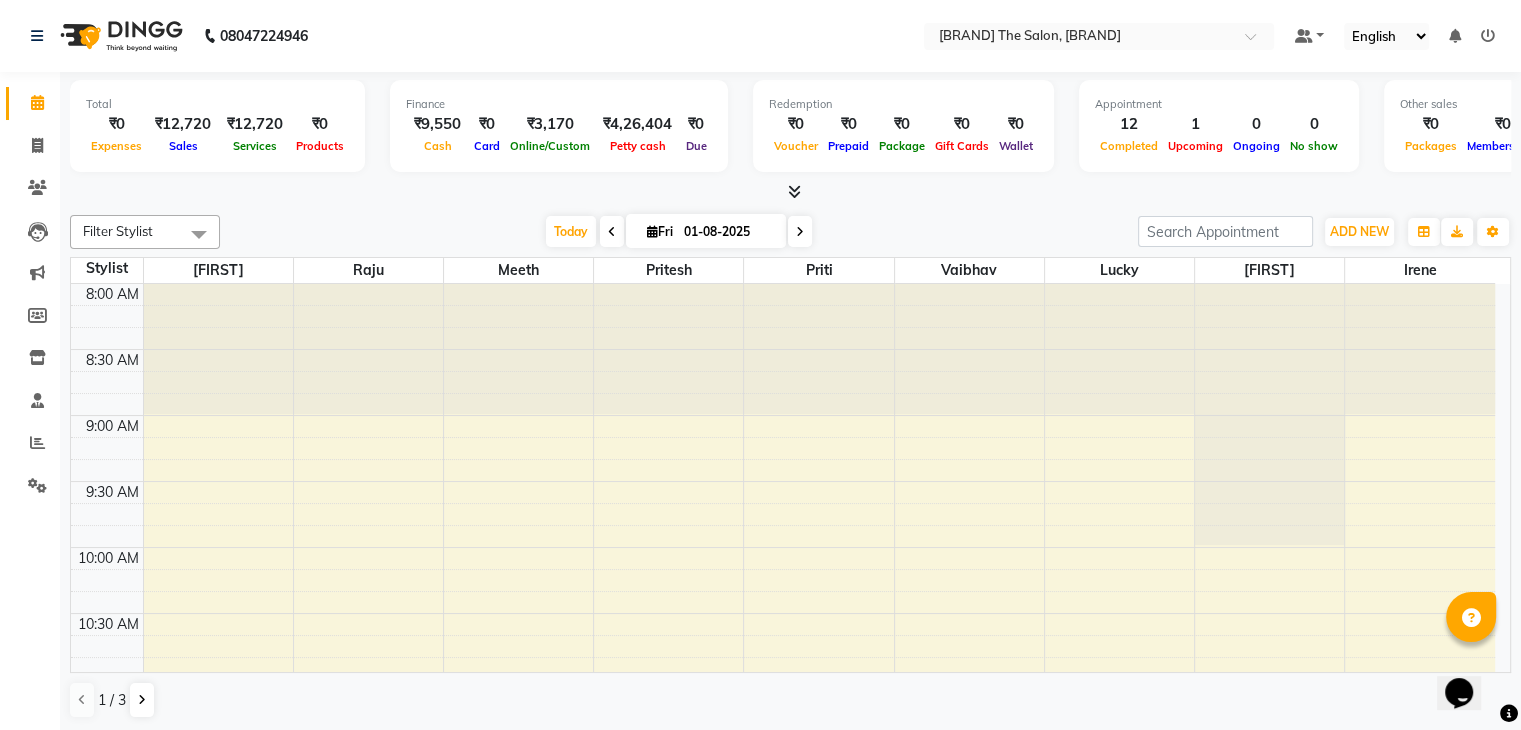 click at bounding box center (800, 231) 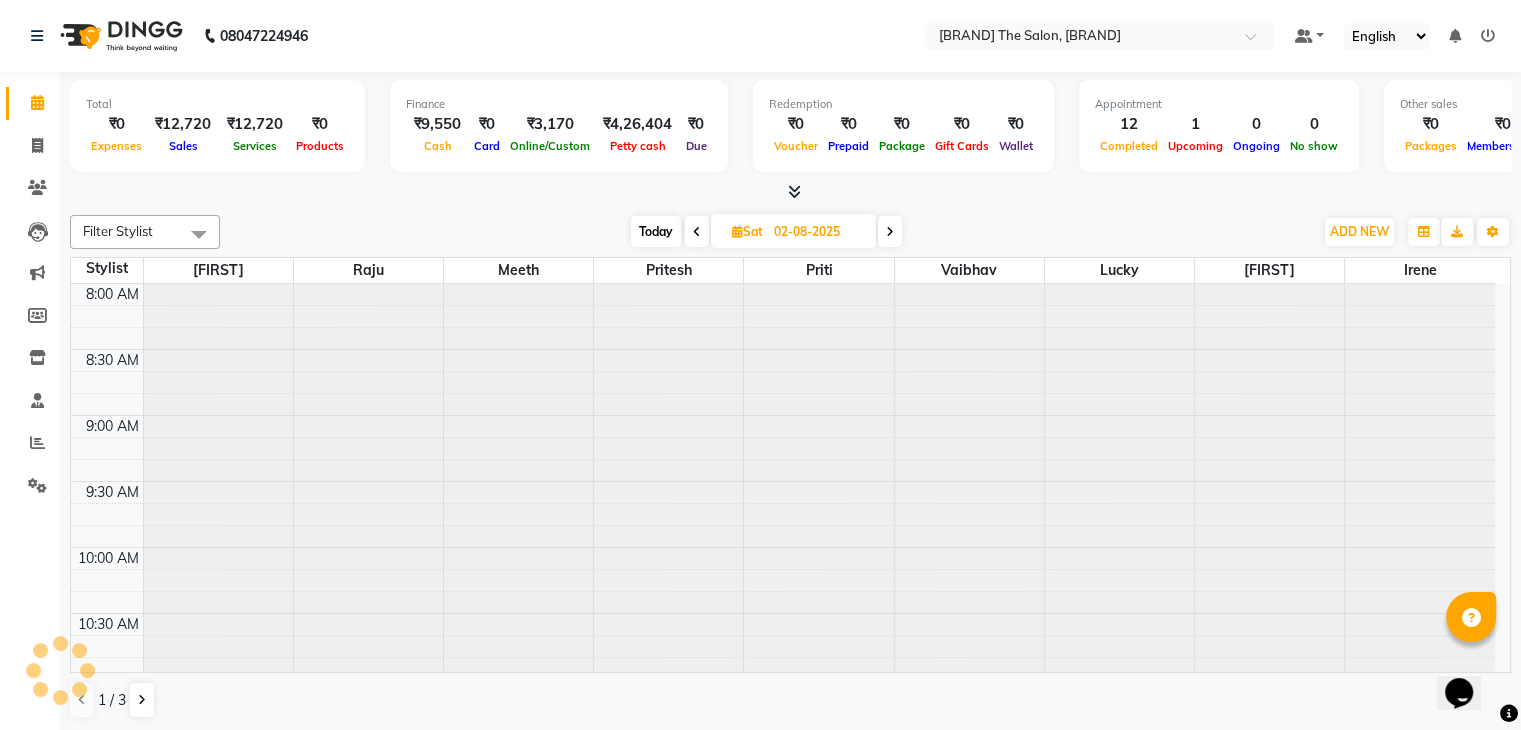scroll, scrollTop: 1441, scrollLeft: 0, axis: vertical 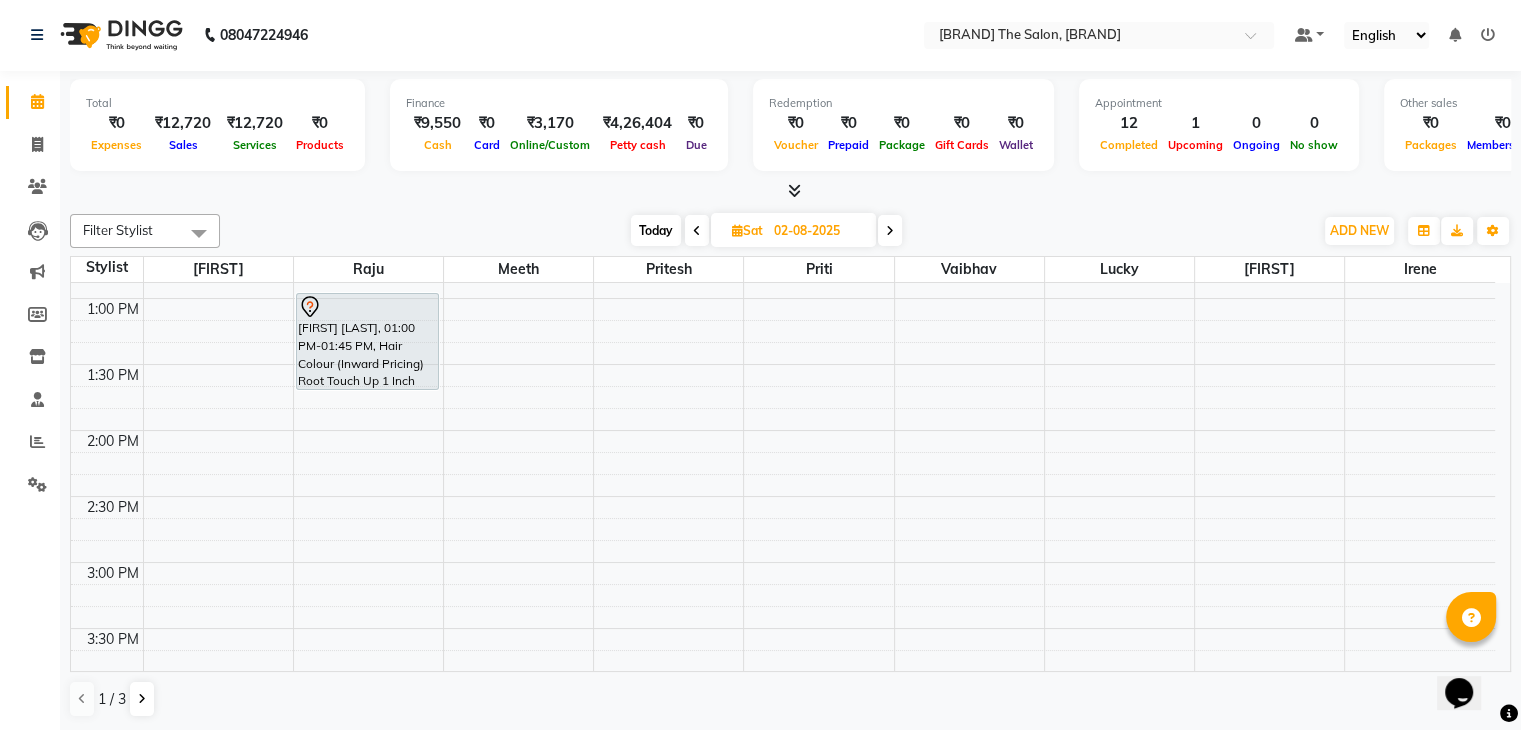 click on "8:00 AM 8:30 AM 9:00 AM 9:30 AM 10:00 AM 10:30 AM 11:00 AM 11:30 AM 12:00 PM 12:30 PM 1:00 PM 1:30 PM 2:00 PM 2:30 PM 3:00 PM 3:30 PM 4:00 PM 4:30 PM 5:00 PM 5:30 PM 6:00 PM 6:30 PM 7:00 PM 7:30 PM 8:00 PM 8:30 PM 9:00 PM 9:30 PM             [FIRST] [LAST], 01:00 PM-01:45 PM, Hair Colour (Inward Pricing) Root Touch Up 1 Inch             [FIRST]null, 11:00 AM-11:30 AM, Haircuts Men's Haircut - Junior Stylist             [FIRST]null, 05:00 PM-05:15 PM, Men's Grooming Men's Shave - Junior Stylist" at bounding box center [783, 562] 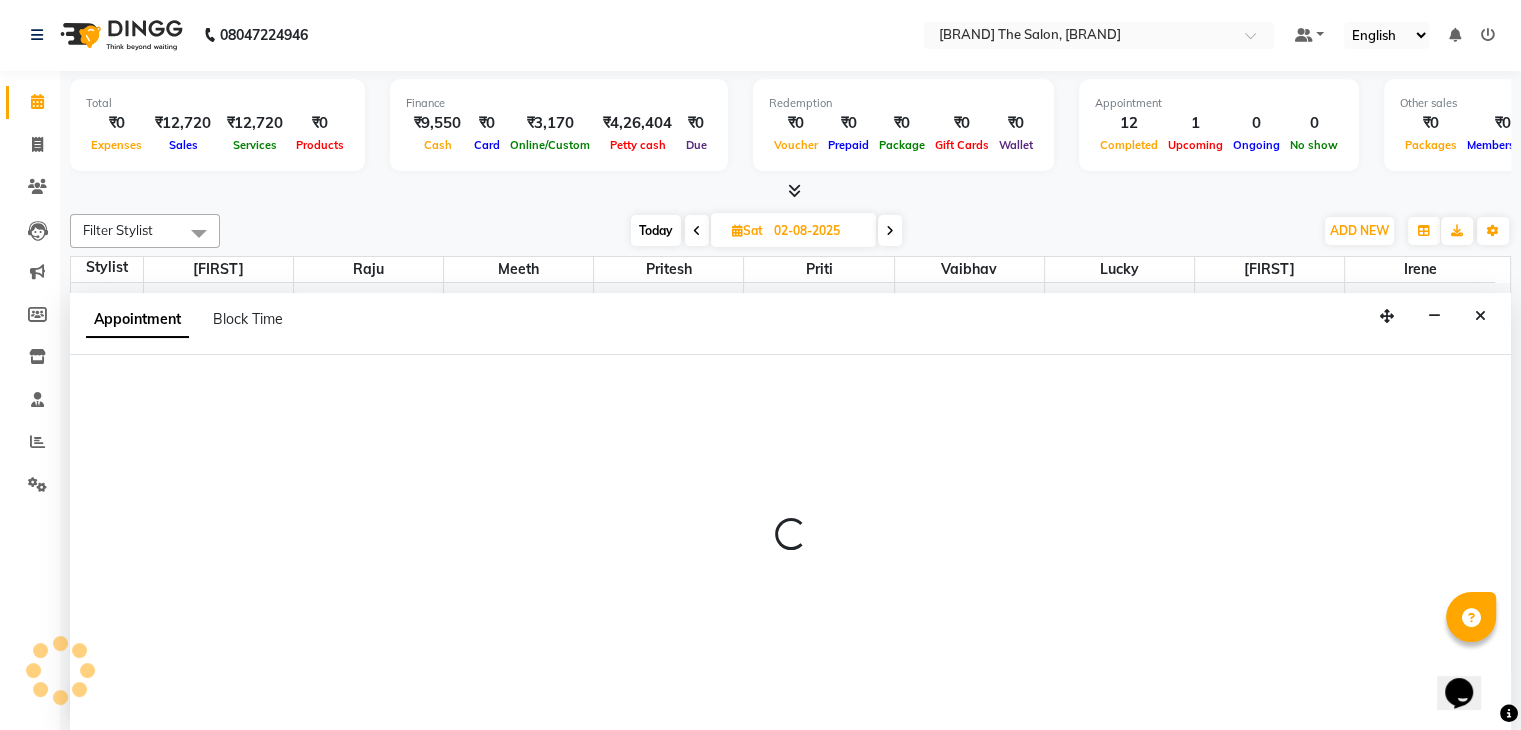 select on "27612" 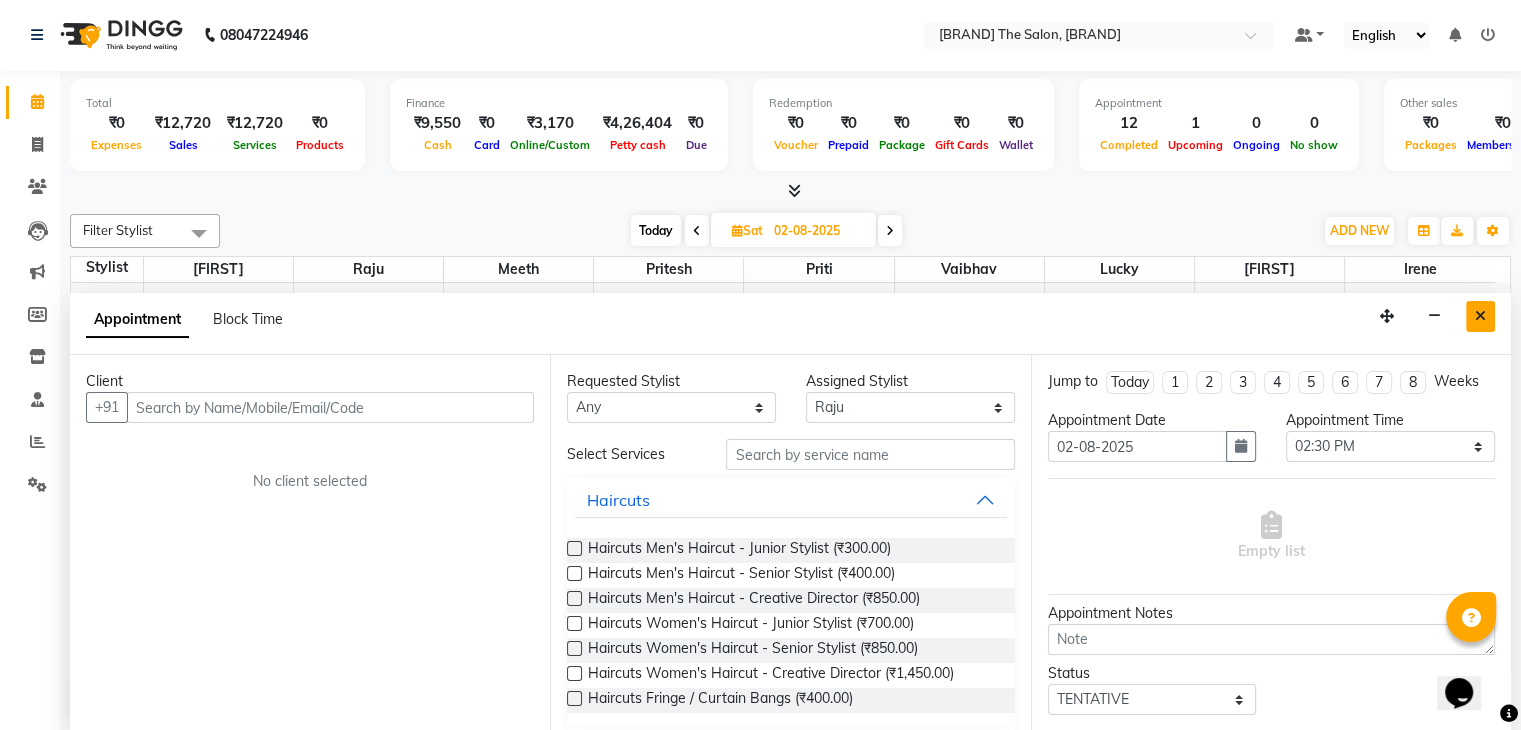 click at bounding box center [1480, 316] 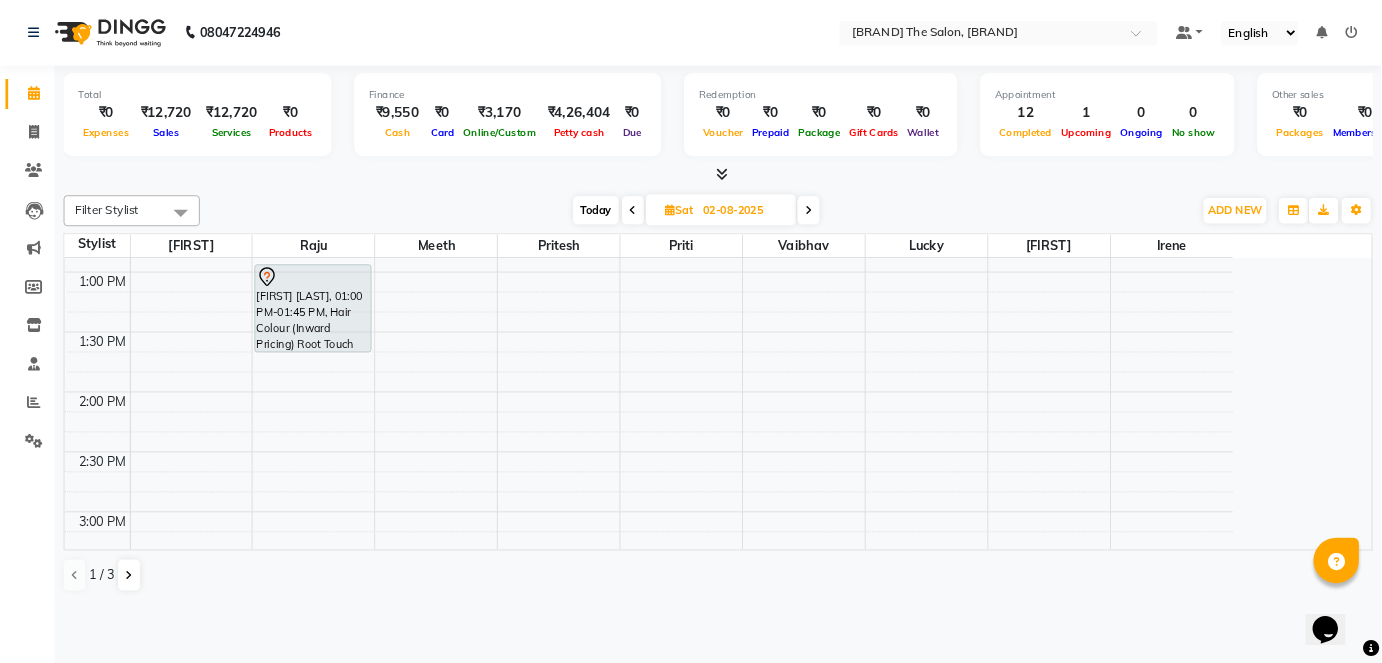 scroll, scrollTop: 0, scrollLeft: 0, axis: both 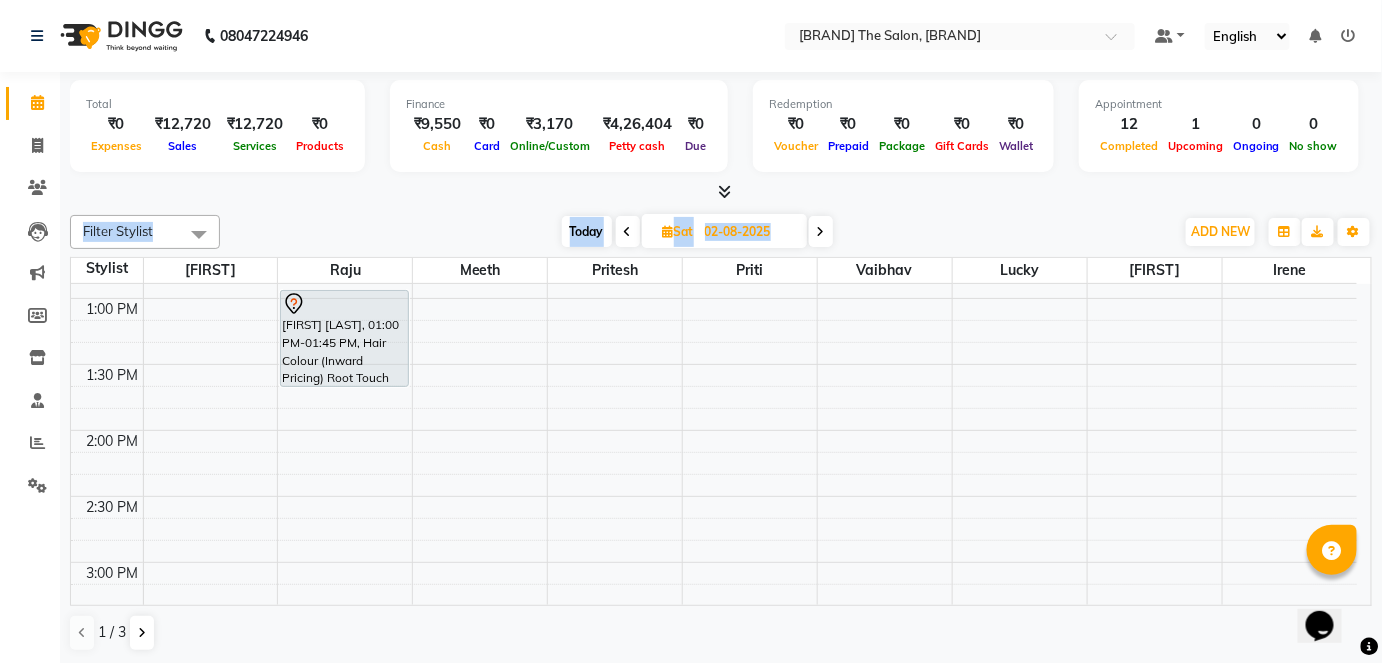 drag, startPoint x: 1530, startPoint y: 1, endPoint x: 909, endPoint y: 202, distance: 652.71893 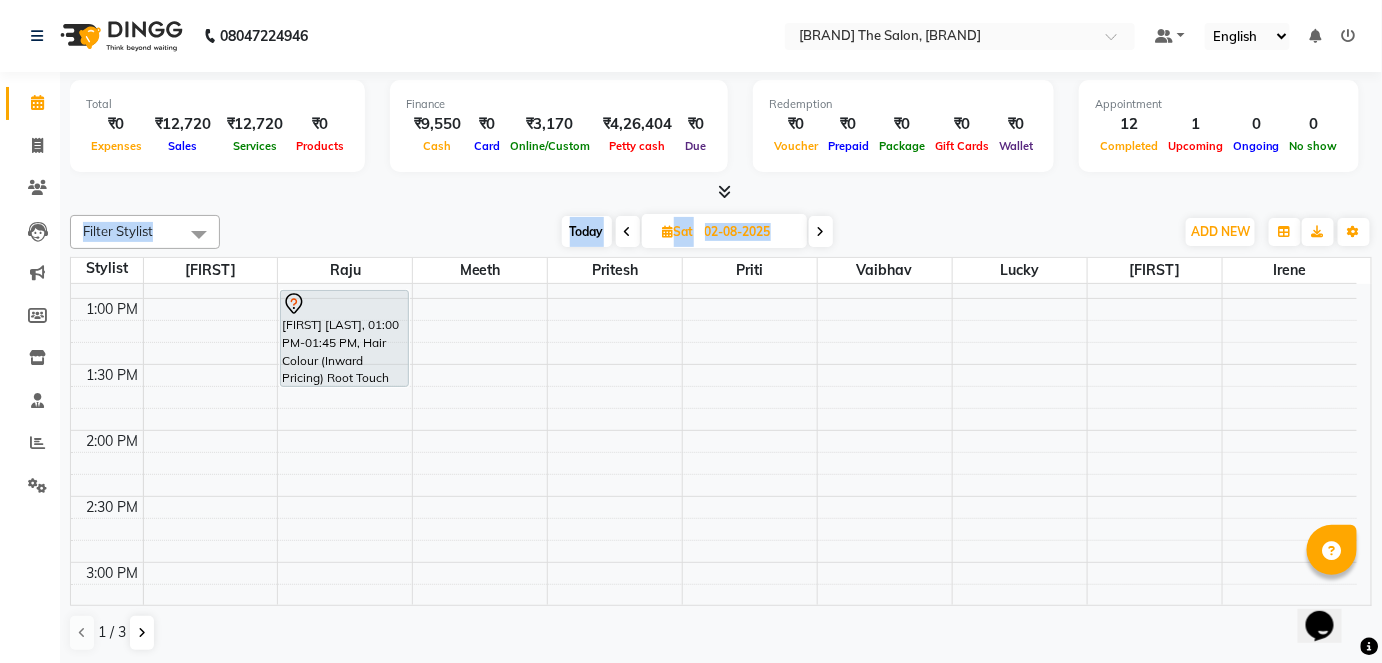 click on "Filter Stylist Select All Bhavin sir Raju meeth pritesh priti vaibhav Lucky Aishu irene Akansha anil arushi Ashik iershad juli Minaz poonam  [FIRST] Rekha rijvana saif SALMAN Saloni  shweta Today  Sat 02-08-2025 Toggle Dropdown Add Appointment Add Invoice Add Expense Add Attendance Add Client Add Transaction Toggle Dropdown Add Appointment Add Invoice Add Expense Add Attendance Add Client ADD NEW Toggle Dropdown Add Appointment Add Invoice Add Expense Add Attendance Add Client Add Transaction Filter Stylist Select All Bhavin sir Raju meeth pritesh priti vaibhav Lucky Aishu irene Akansha anil arushi Ashik iershad juli Minaz poonam  [FIRST] Rekha rijvana saif SALMAN Saloni  shweta Group By  Staff View   Room View  View as Vertical  Vertical - Week View  Horizontal  Horizontal - Week View  List  Toggle Dropdown Calendar Settings Manage Tags   Arrange Stylists   Reset Stylists  Full Screen  Show Available Stylist  Appointment Form Zoom 150% Staff/Room Display Count 9 Stylist Bhavin sir Raju meeth pritesh priti" 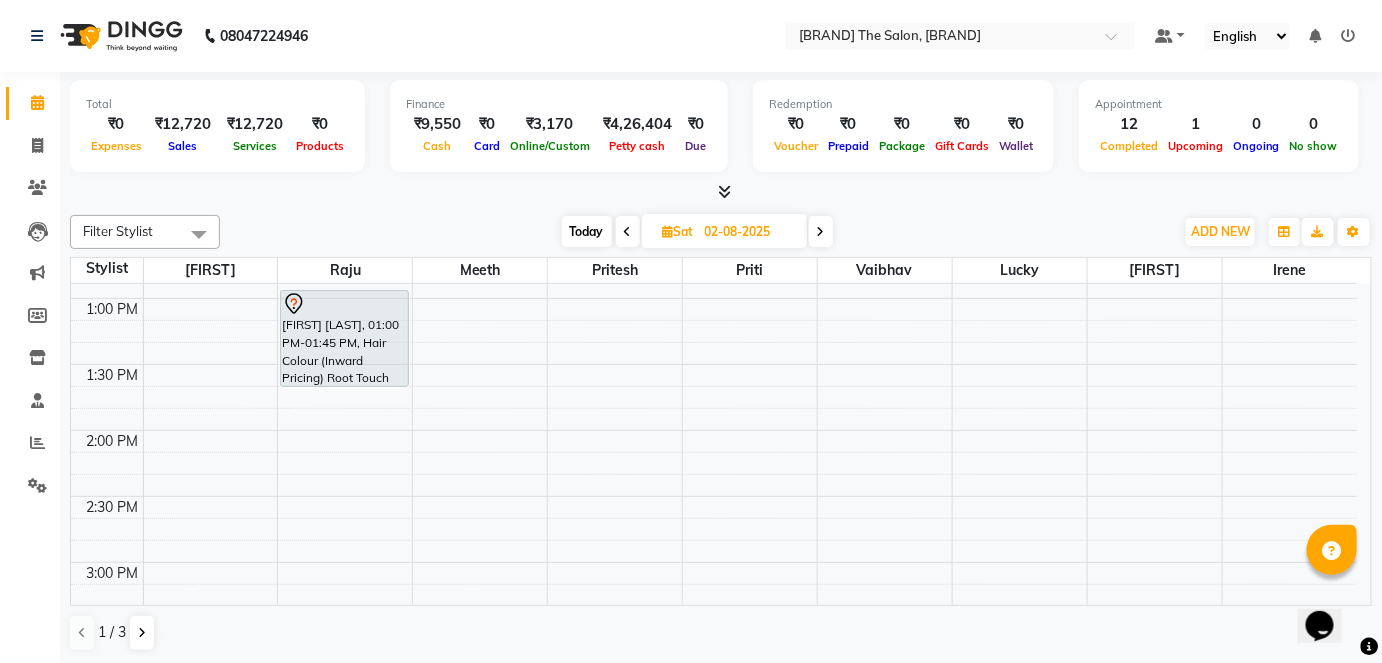click on "Today" at bounding box center (587, 231) 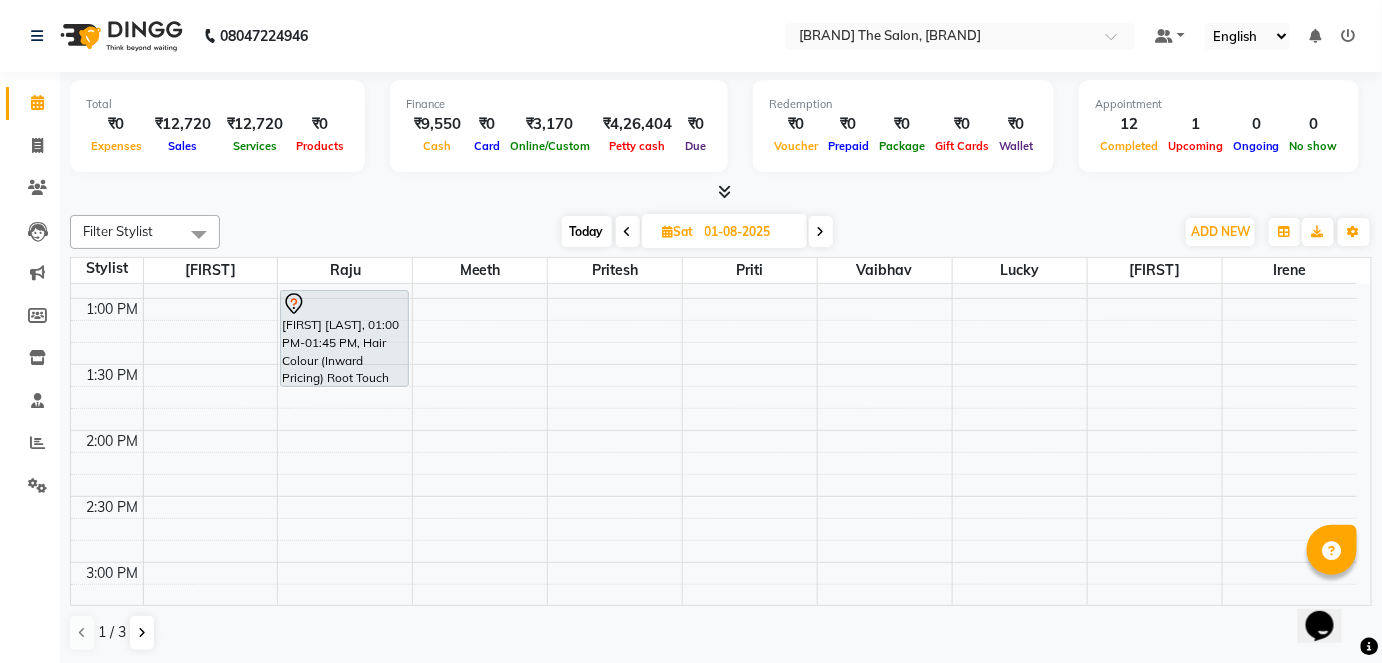 scroll, scrollTop: 1503, scrollLeft: 0, axis: vertical 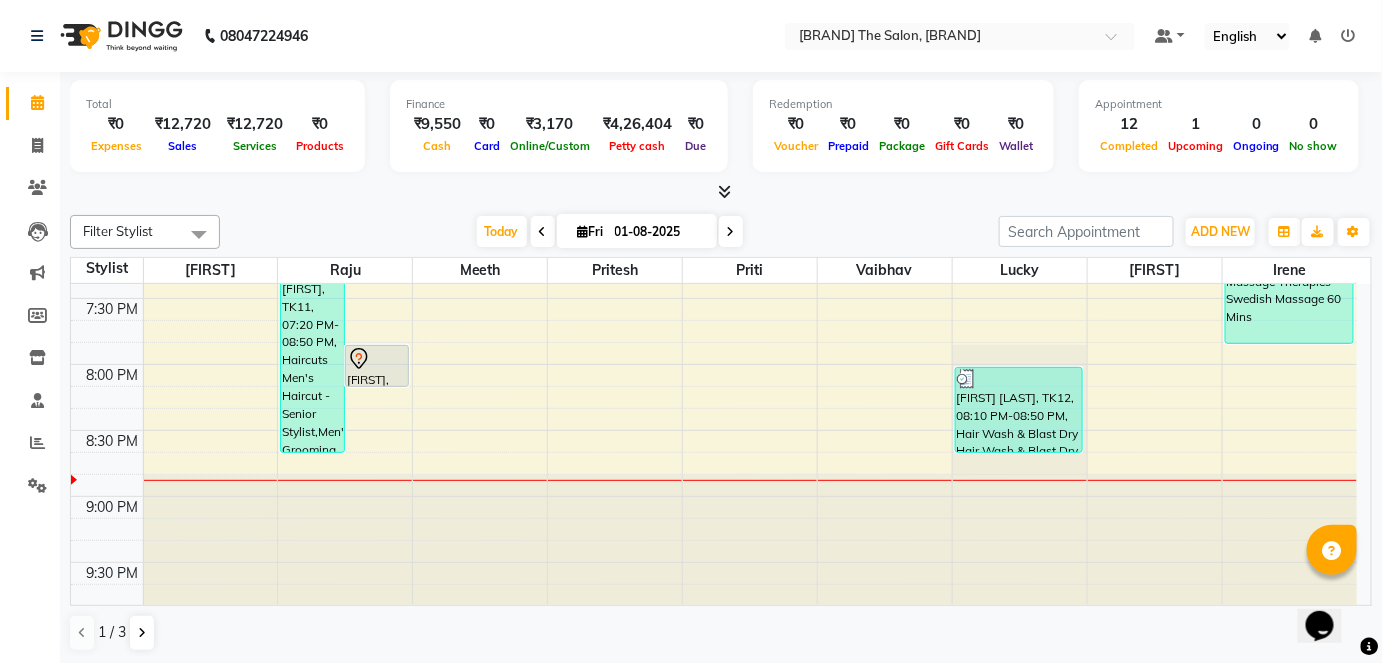 click at bounding box center (731, 232) 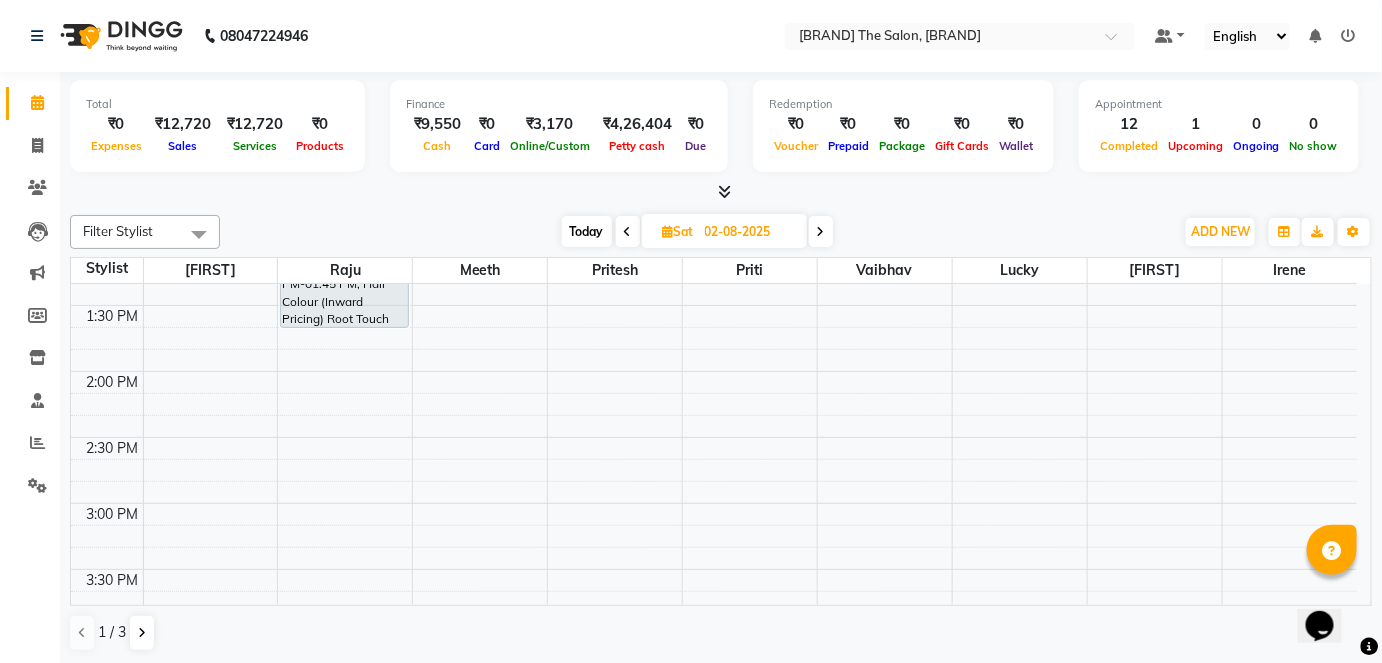 scroll, scrollTop: 713, scrollLeft: 0, axis: vertical 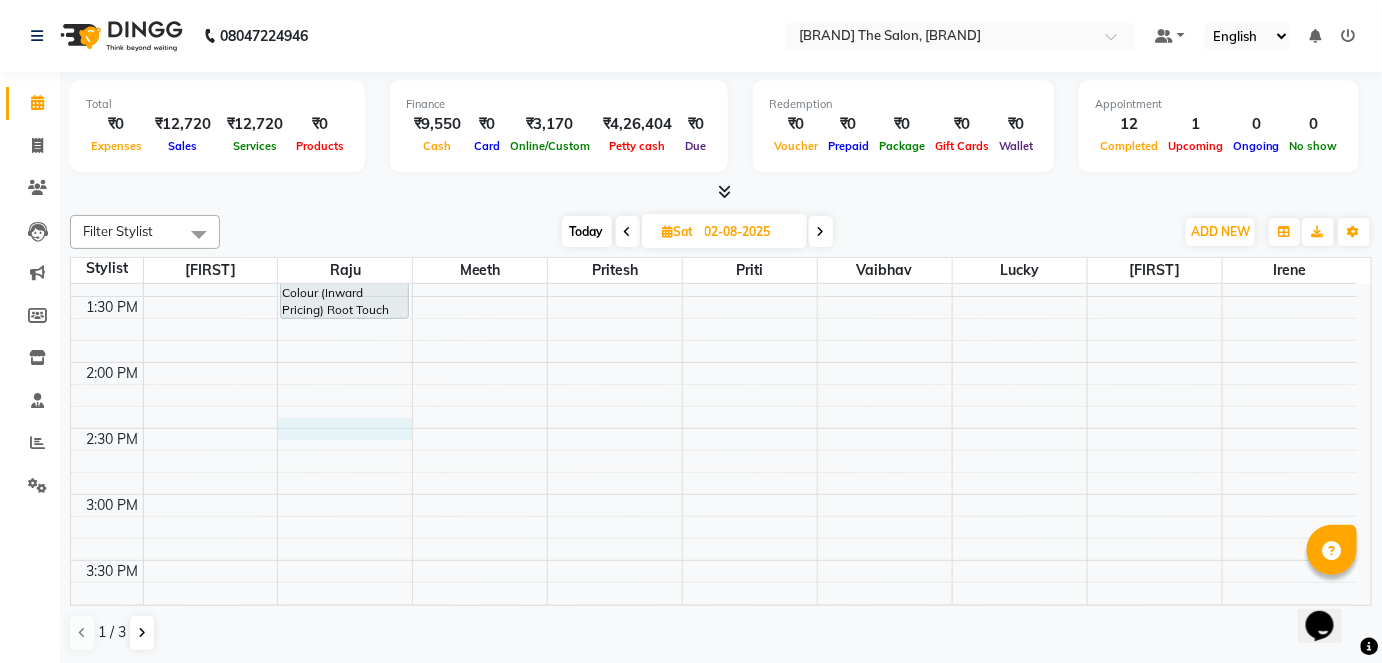 click on "8:00 AM 8:30 AM 9:00 AM 9:30 AM 10:00 AM 10:30 AM 11:00 AM 11:30 AM 12:00 PM 12:30 PM 1:00 PM 1:30 PM 2:00 PM 2:30 PM 3:00 PM 3:30 PM 4:00 PM 4:30 PM 5:00 PM 5:30 PM 6:00 PM 6:30 PM 7:00 PM 7:30 PM 8:00 PM 8:30 PM 9:00 PM 9:30 PM             [FIRST] [LAST], 01:00 PM-01:45 PM, Hair Colour (Inward Pricing) Root Touch Up 1 Inch             [FIRST]null, 11:00 AM-11:30 AM, Haircuts Men's Haircut - Junior Stylist             [FIRST]null, 05:00 PM-05:15 PM, Men's Grooming Men's Shave - Junior Stylist" at bounding box center (714, 494) 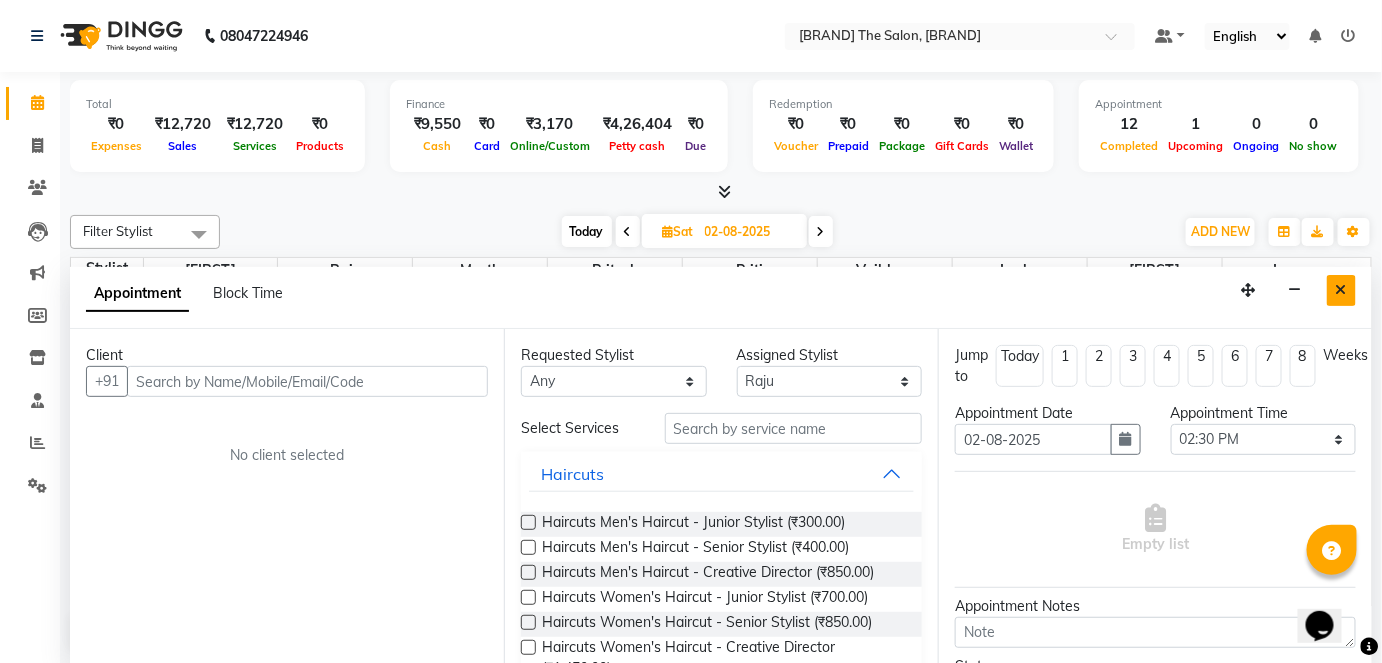 click at bounding box center (1341, 290) 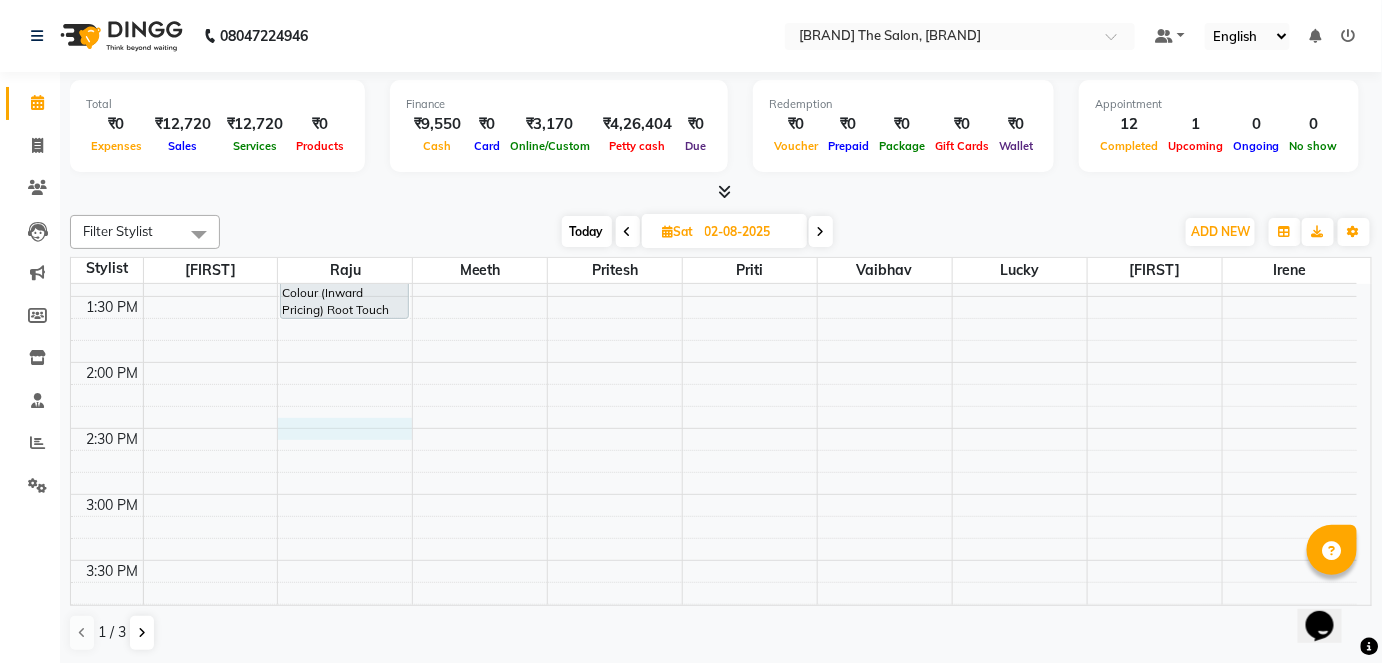 click on "8:00 AM 8:30 AM 9:00 AM 9:30 AM 10:00 AM 10:30 AM 11:00 AM 11:30 AM 12:00 PM 12:30 PM 1:00 PM 1:30 PM 2:00 PM 2:30 PM 3:00 PM 3:30 PM 4:00 PM 4:30 PM 5:00 PM 5:30 PM 6:00 PM 6:30 PM 7:00 PM 7:30 PM 8:00 PM 8:30 PM 9:00 PM 9:30 PM             [FIRST] [LAST], 01:00 PM-01:45 PM, Hair Colour (Inward Pricing) Root Touch Up 1 Inch             [FIRST]null, 11:00 AM-11:30 AM, Haircuts Men's Haircut - Junior Stylist             [FIRST]null, 05:00 PM-05:15 PM, Men's Grooming Men's Shave - Junior Stylist" at bounding box center [714, 494] 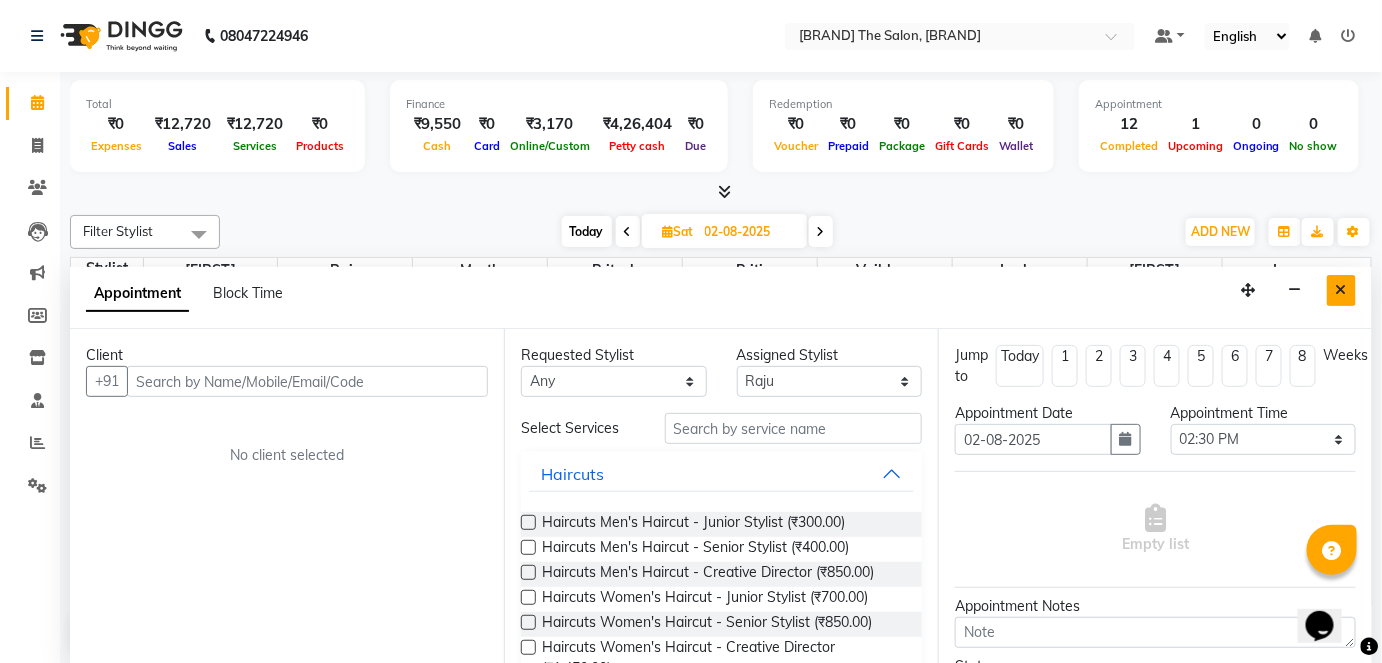 click at bounding box center [1341, 290] 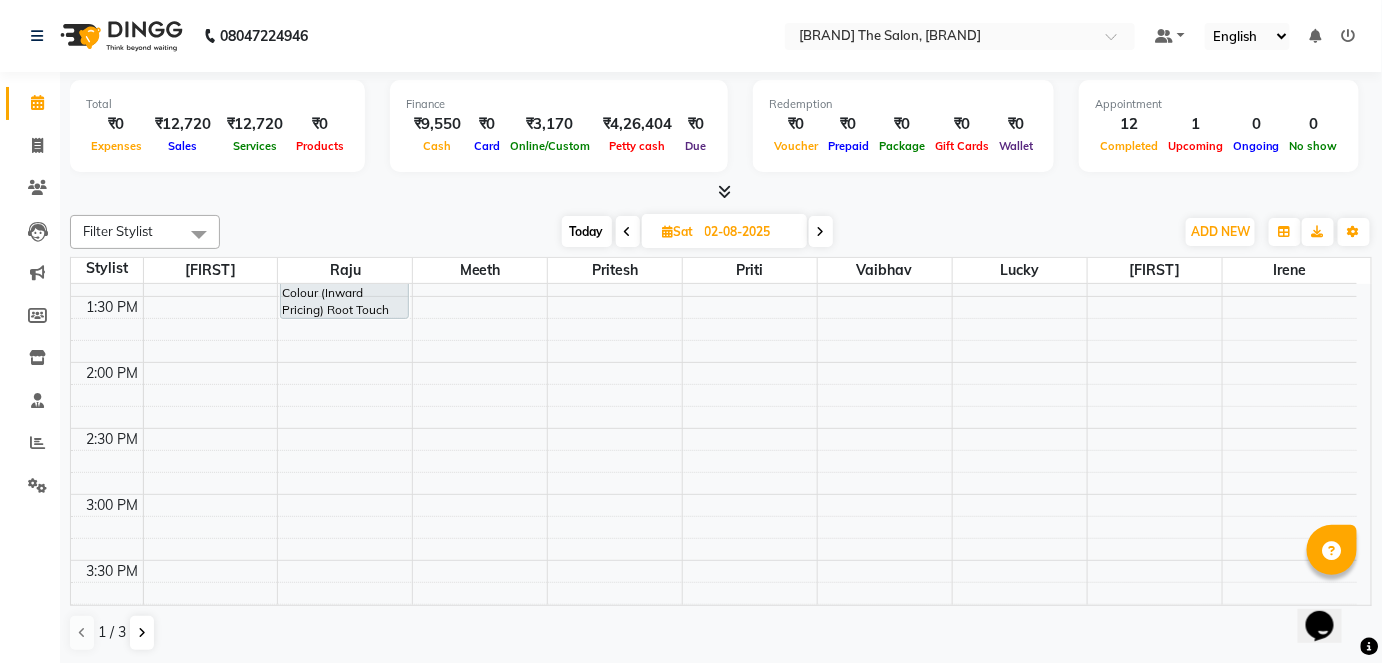 click on "Today" at bounding box center (587, 231) 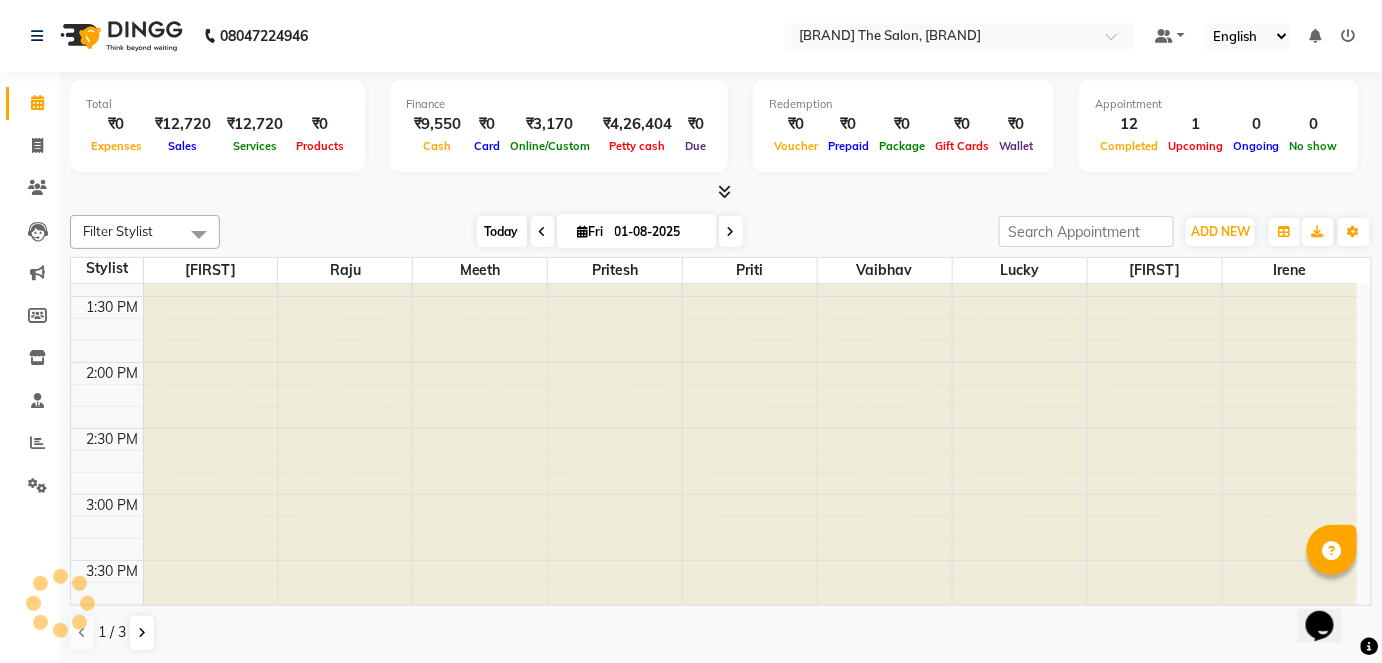 scroll, scrollTop: 1503, scrollLeft: 0, axis: vertical 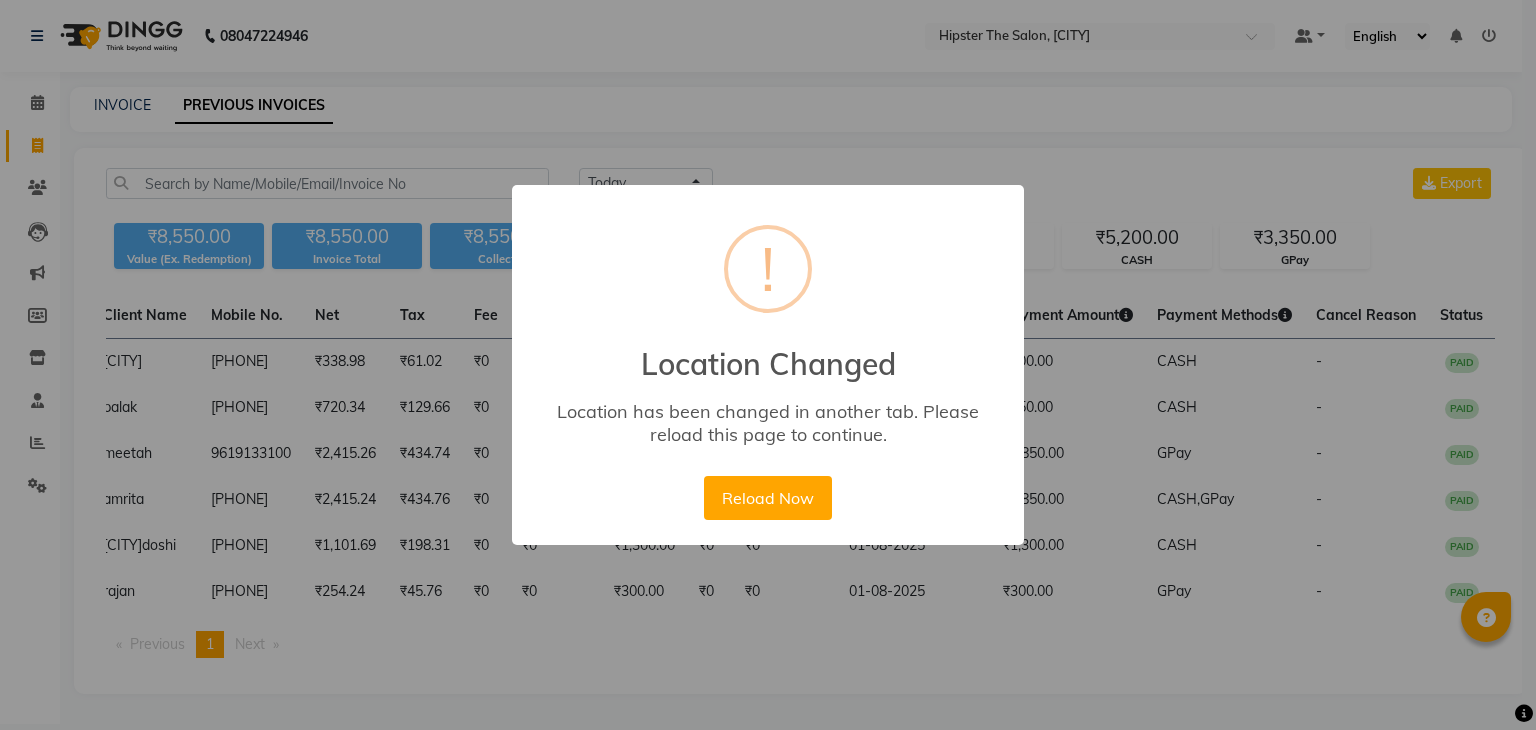click on "× ! Location Changed Location has been changed in another tab. Please reload this page to continue. Reload Now No Cancel" at bounding box center (768, 365) 